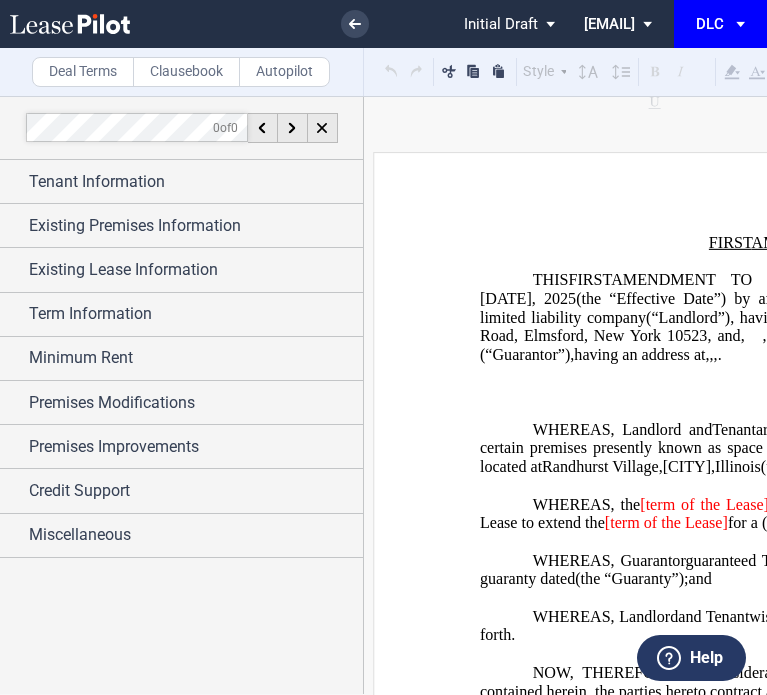 scroll, scrollTop: 0, scrollLeft: 0, axis: both 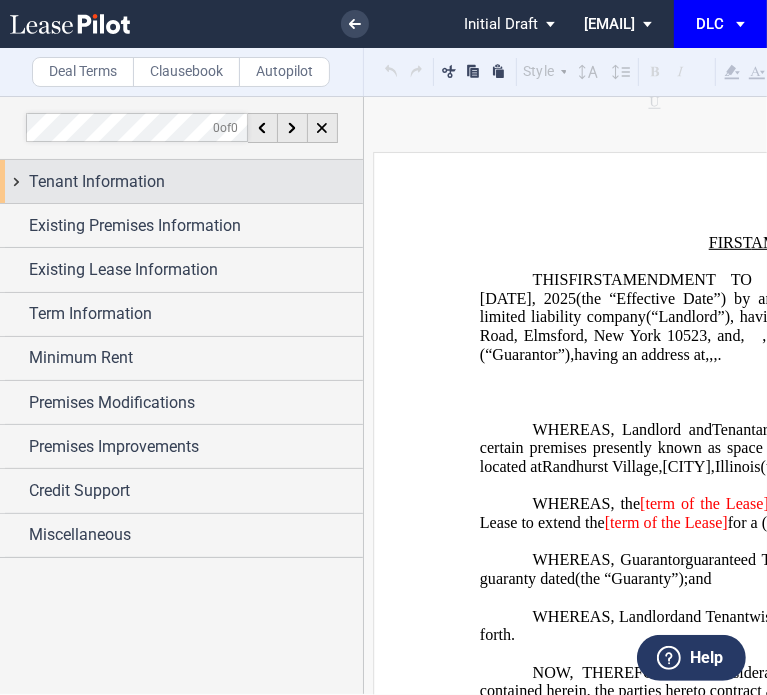 click on "Tenant Information" at bounding box center (181, 181) 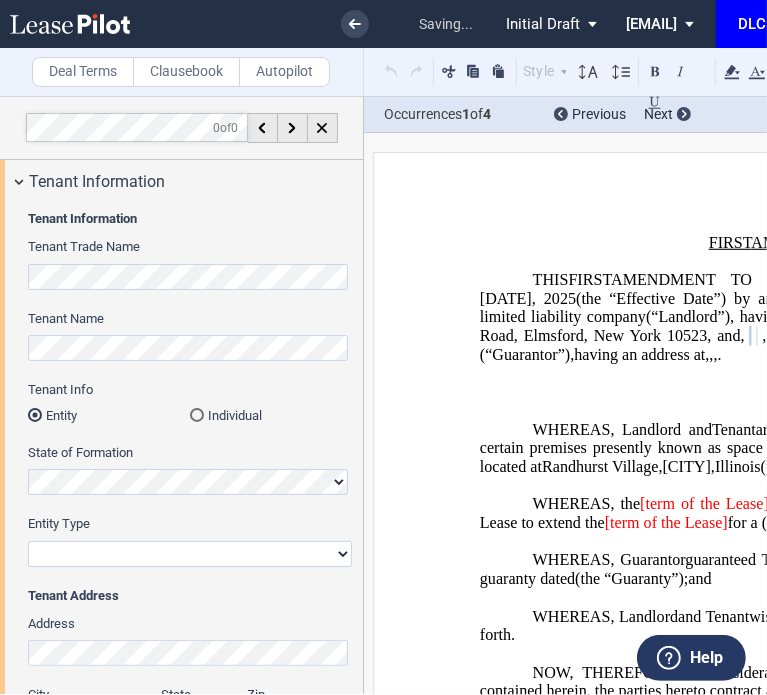 click on "Corporation
Limited Liability Company
General Partnership
Limited Partnership
Other" at bounding box center [190, 554] 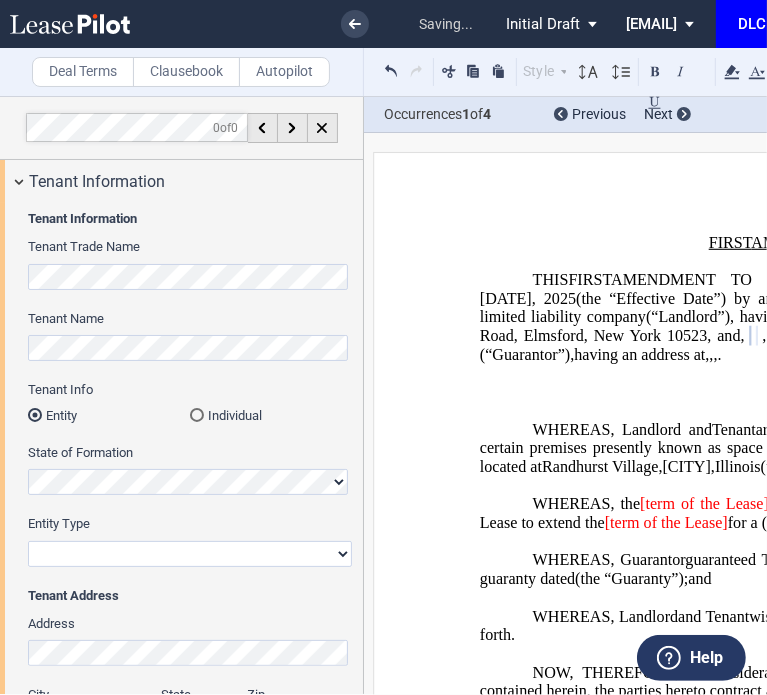select on "limited liability company" 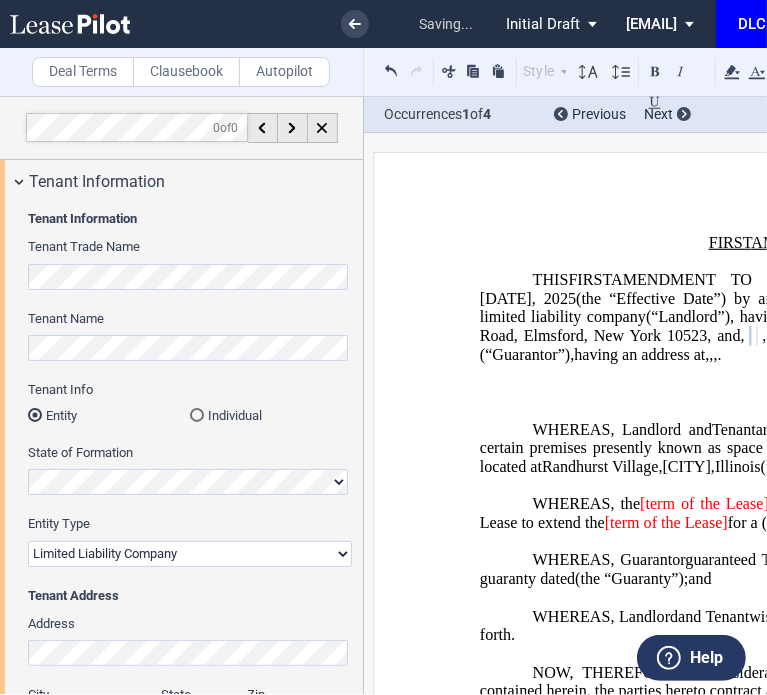 click on "Corporation
Limited Liability Company
General Partnership
Limited Partnership
Other" at bounding box center (190, 554) 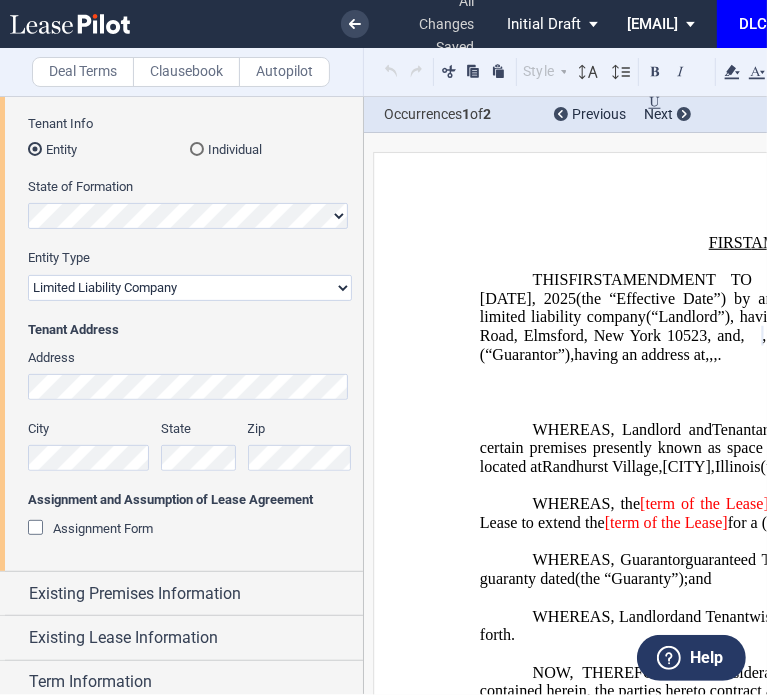scroll, scrollTop: 267, scrollLeft: 0, axis: vertical 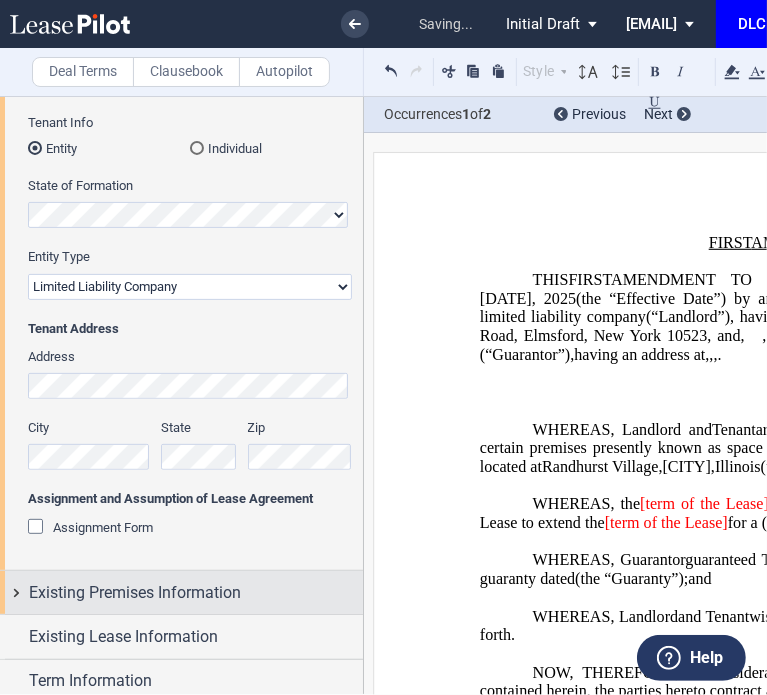 click on "Existing Premises Information" at bounding box center [135, 593] 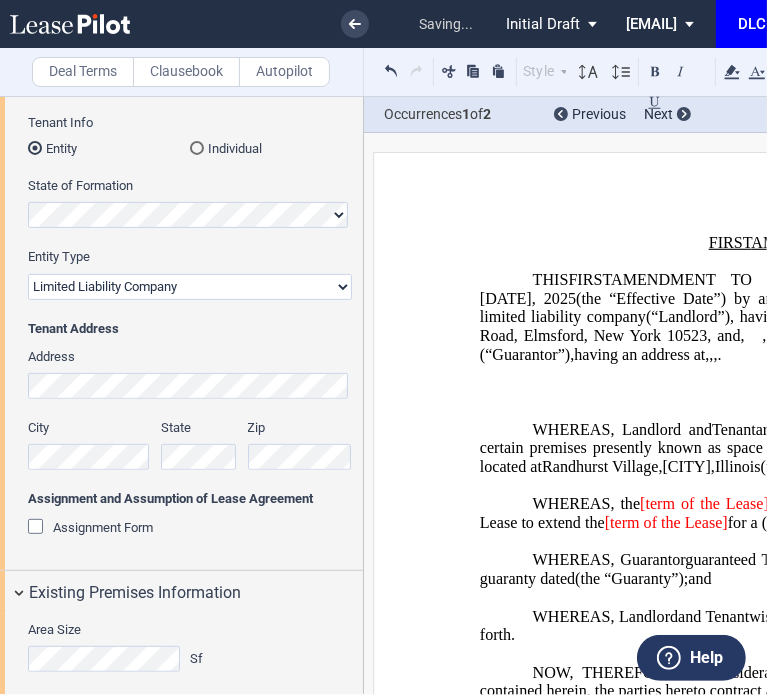 click on "Assignment Form" 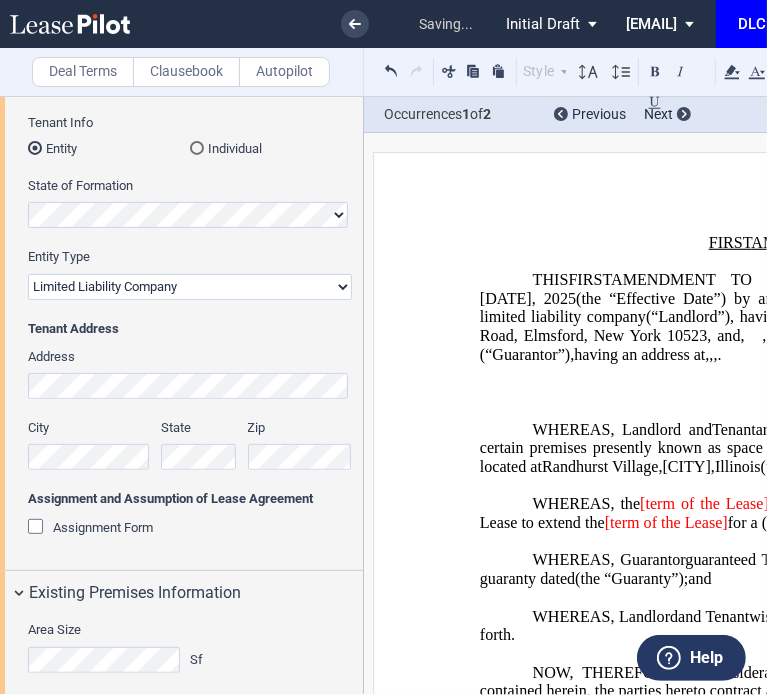 scroll, scrollTop: 479, scrollLeft: 0, axis: vertical 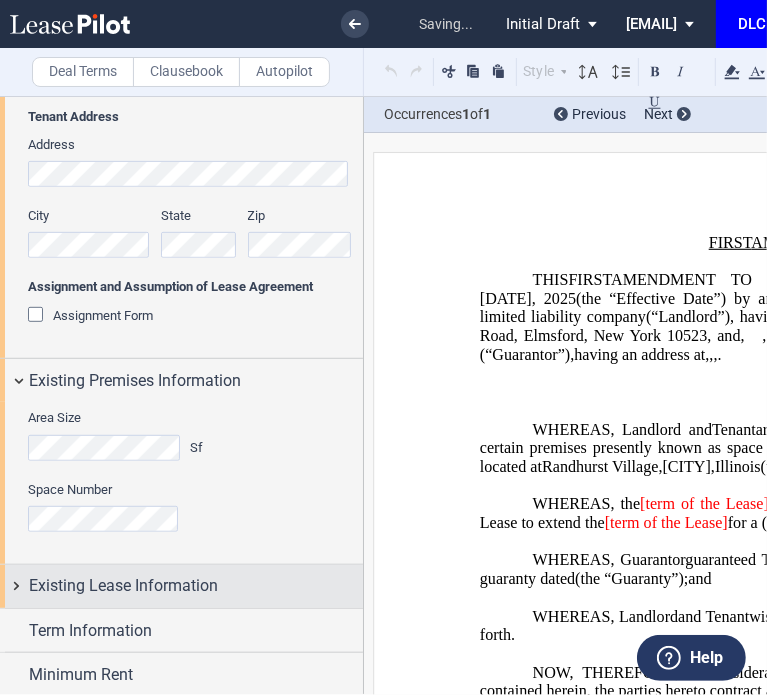 click on "Existing Lease Information" at bounding box center [123, 586] 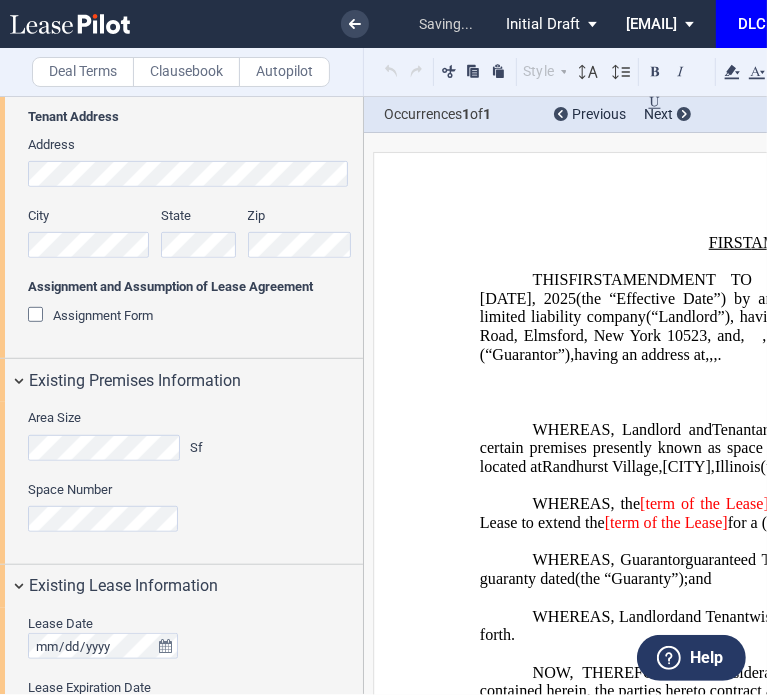 scroll, scrollTop: 804, scrollLeft: 0, axis: vertical 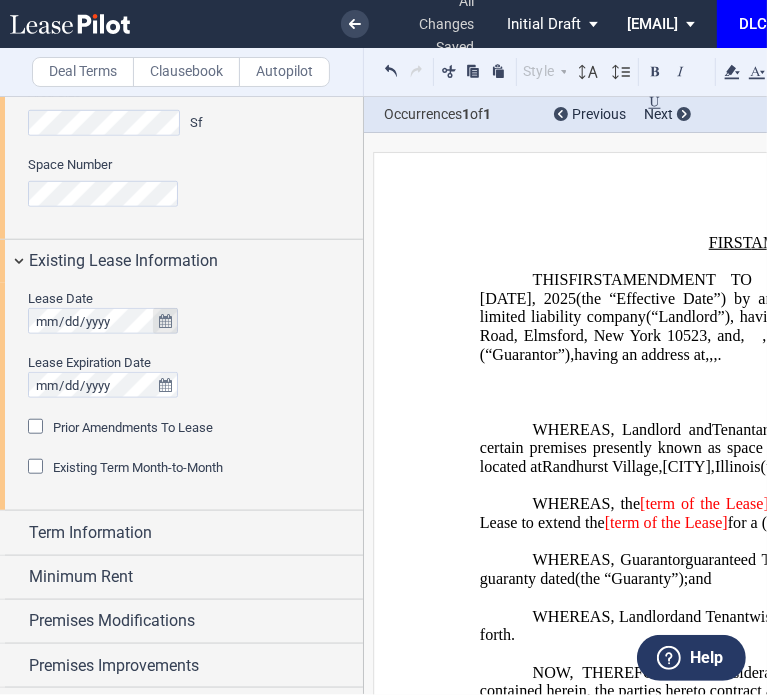 click 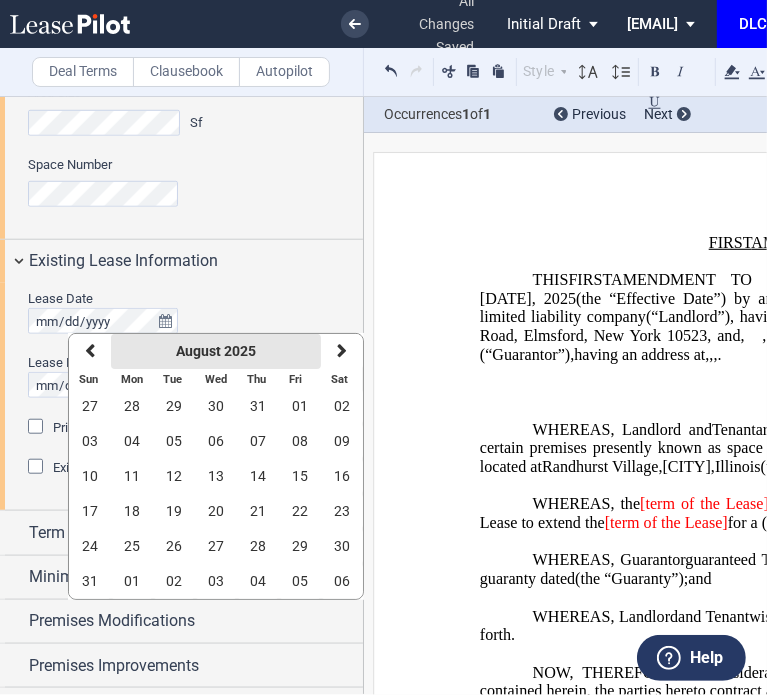 click on "August 2025" at bounding box center [216, 351] 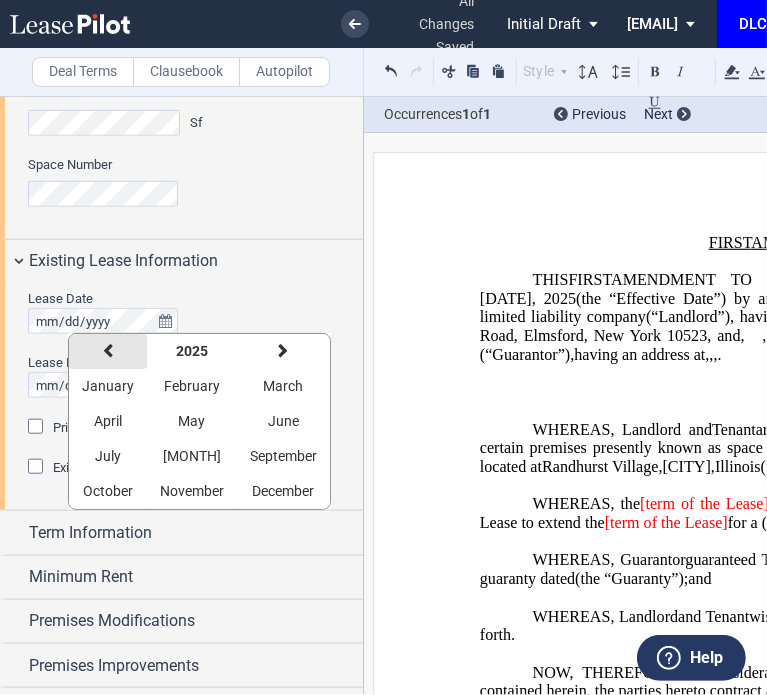 click at bounding box center [108, 351] 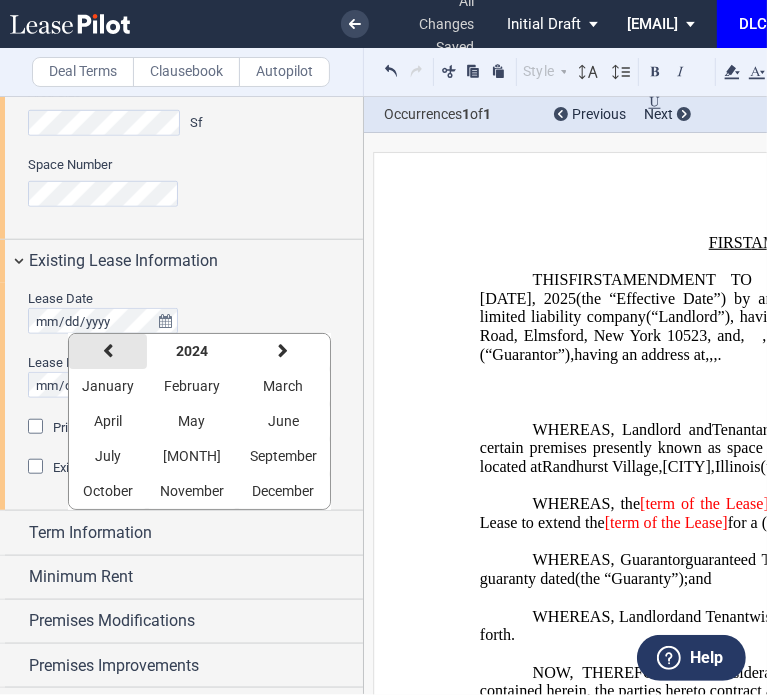 click at bounding box center (108, 351) 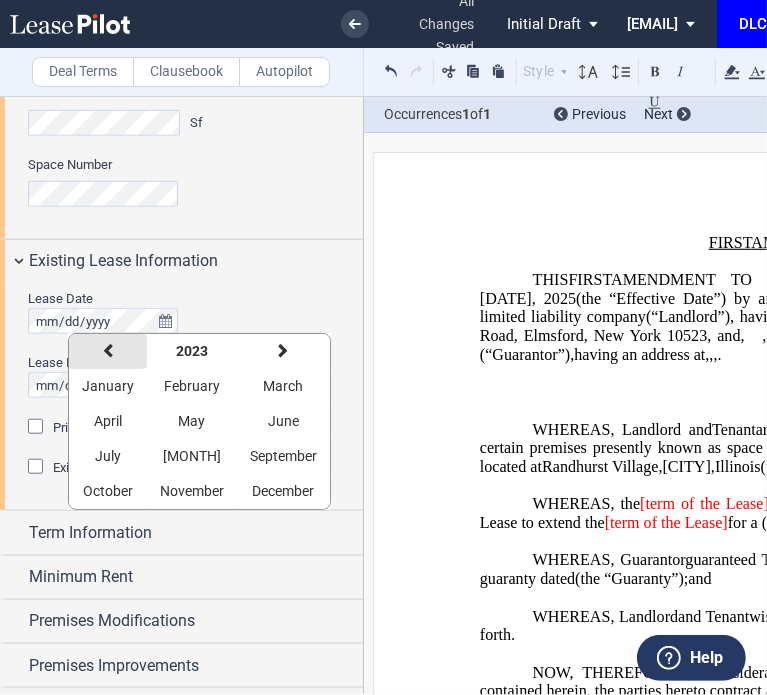 click at bounding box center (108, 351) 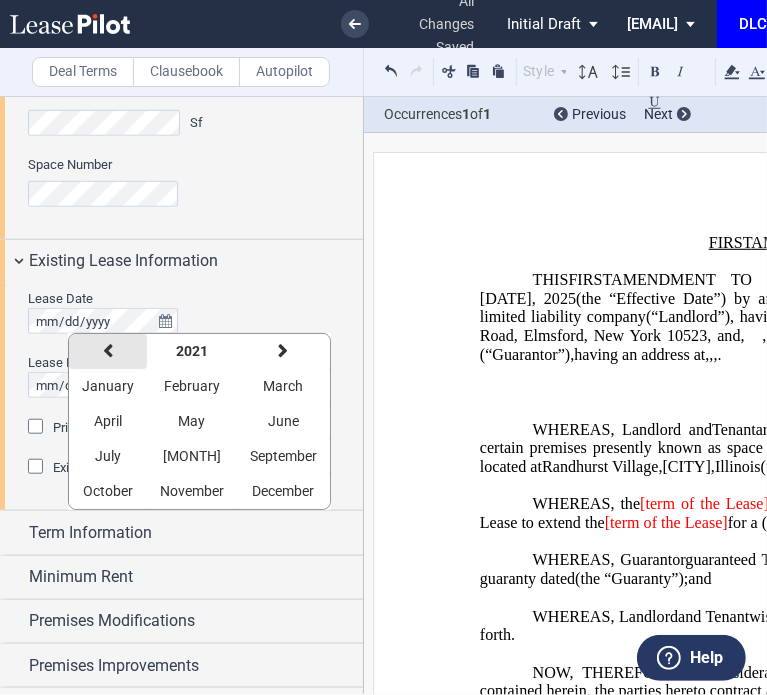 click at bounding box center [108, 351] 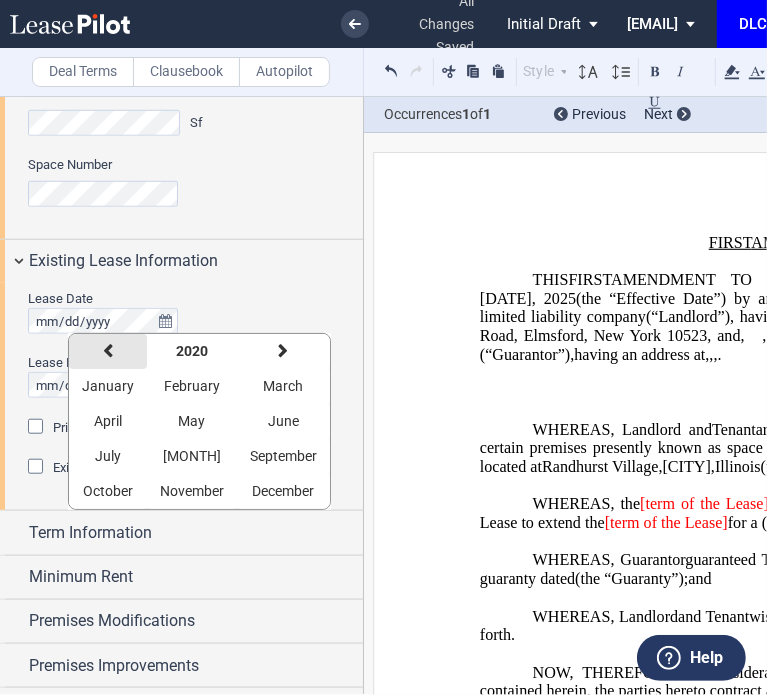 click at bounding box center [108, 351] 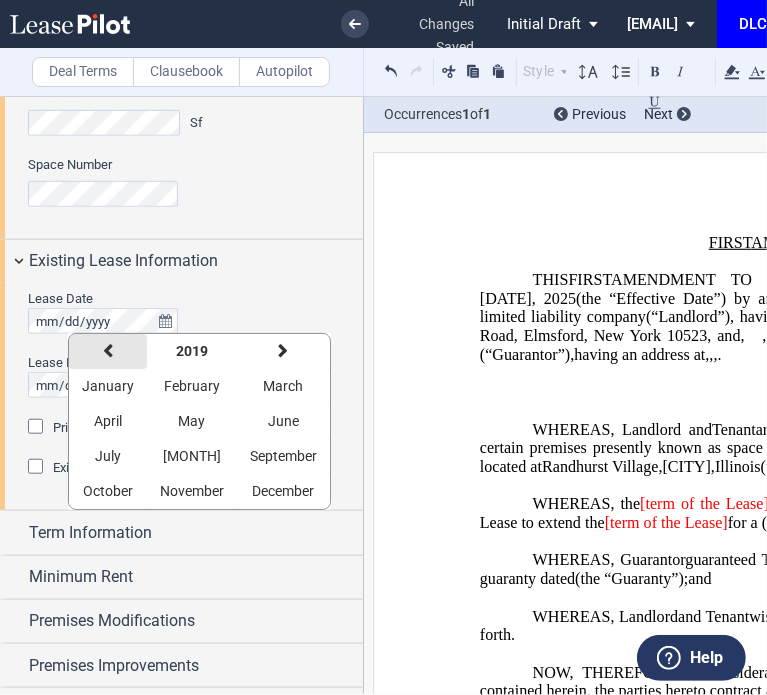 click at bounding box center [108, 351] 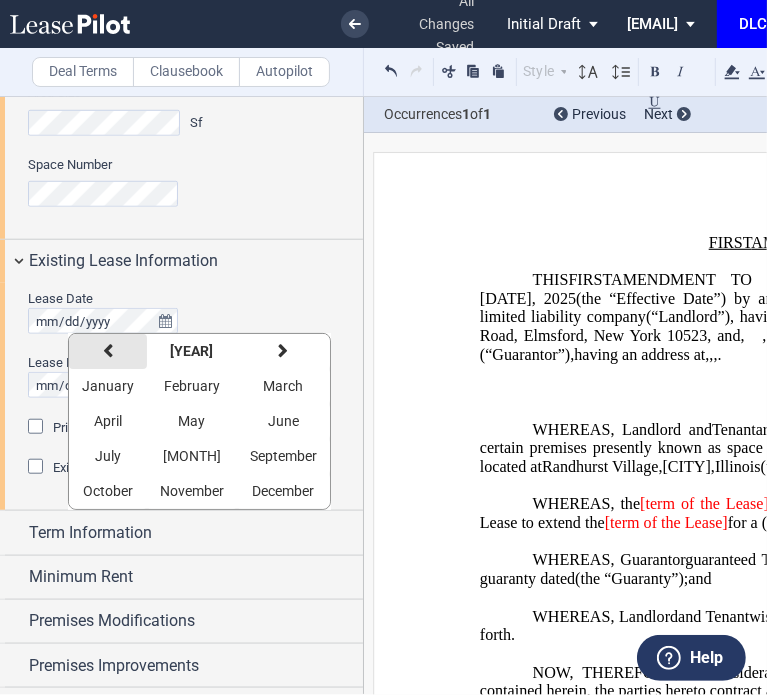 click at bounding box center [108, 351] 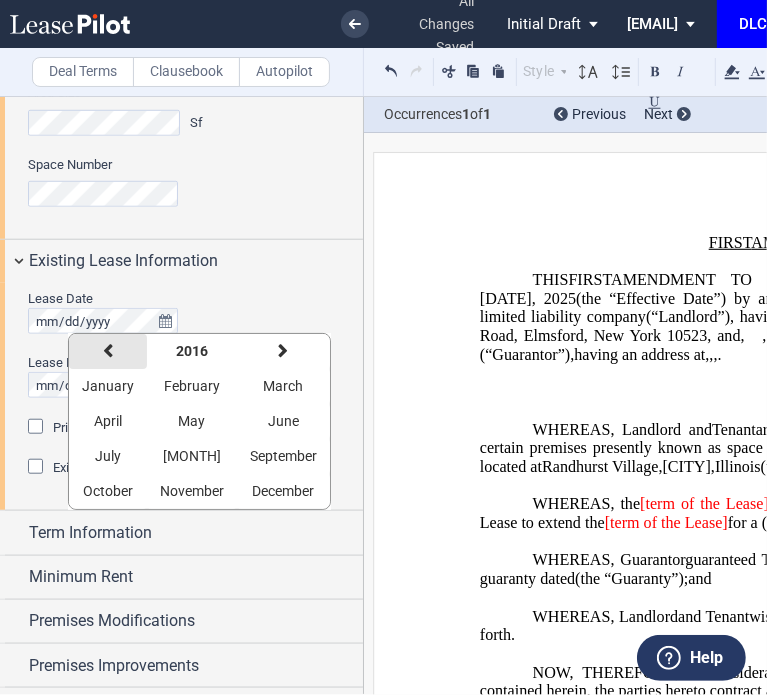 click at bounding box center (108, 351) 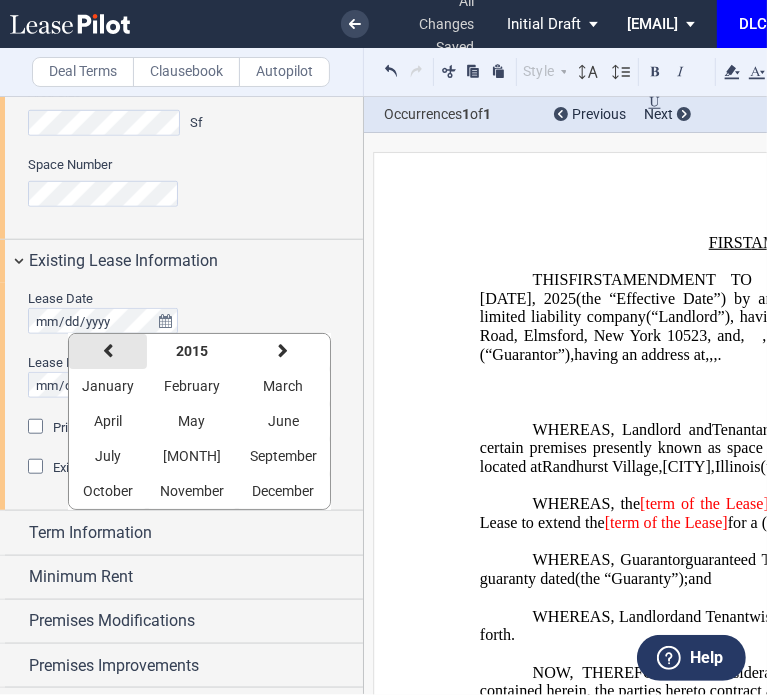 click at bounding box center [108, 351] 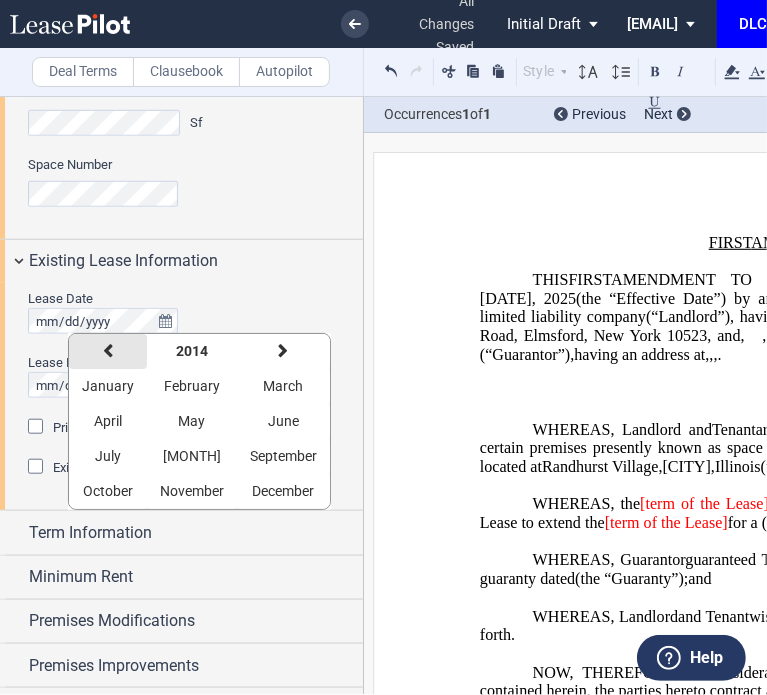 click at bounding box center [108, 351] 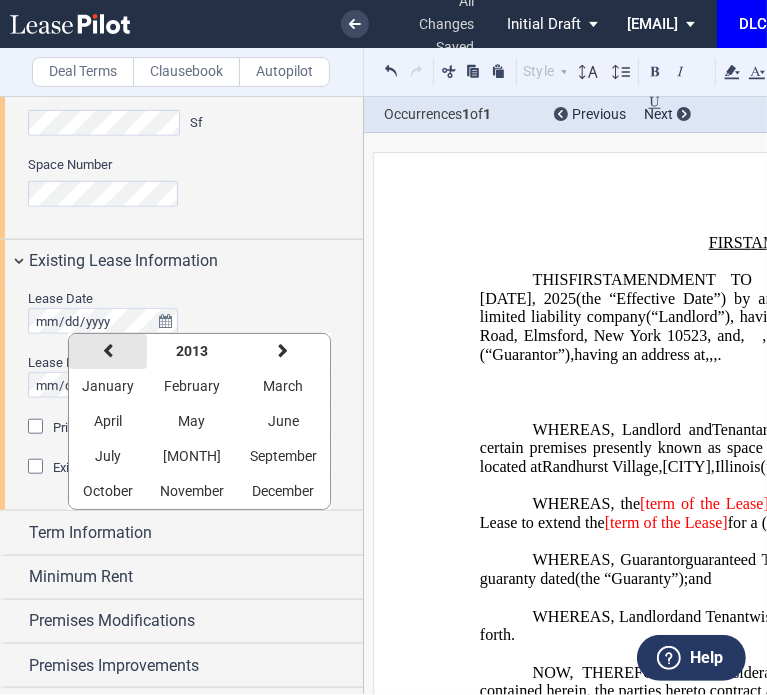 click at bounding box center [108, 351] 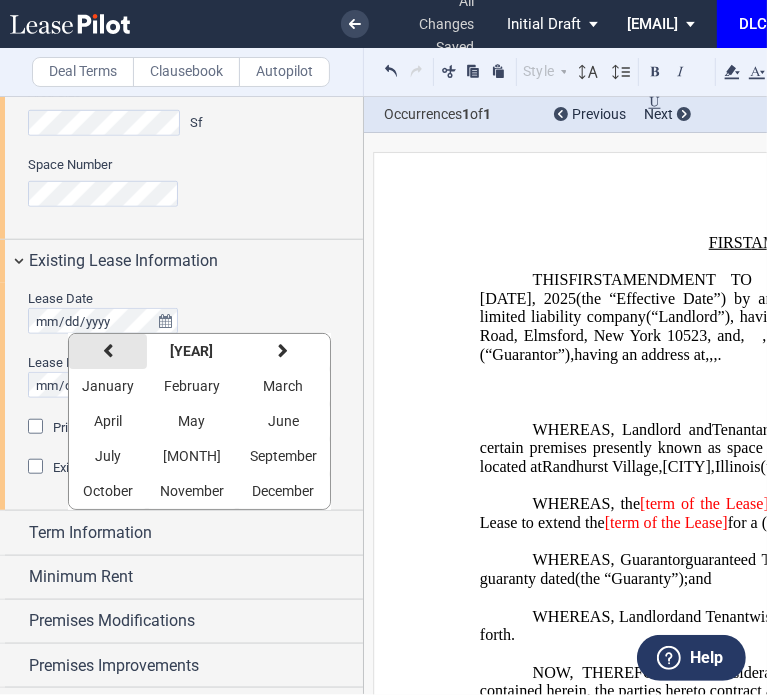 click at bounding box center [108, 351] 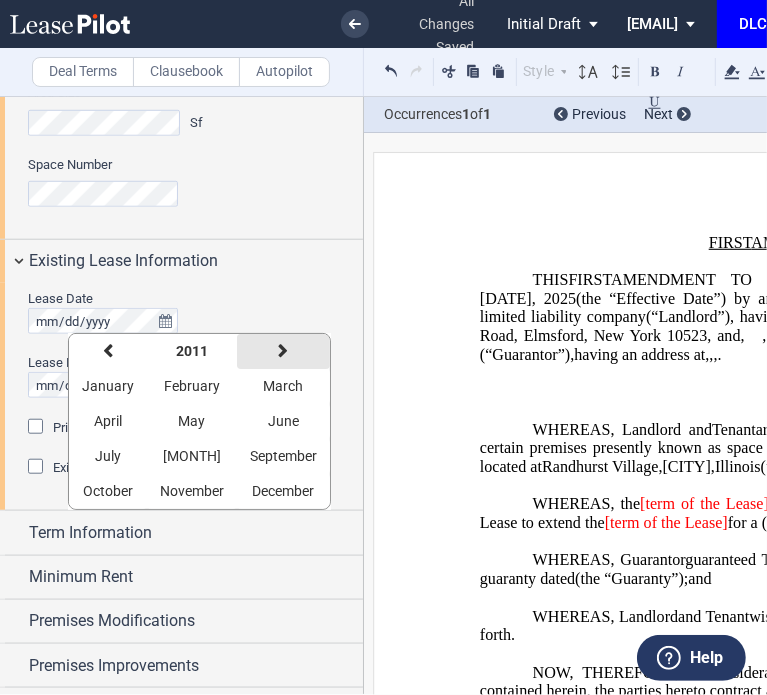 click on "next" at bounding box center (283, 351) 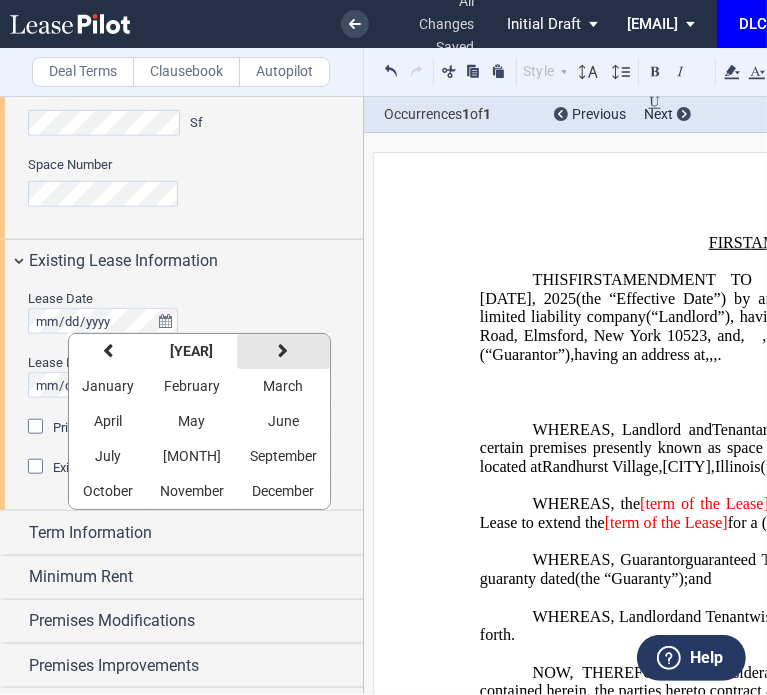 click on "next" at bounding box center [283, 351] 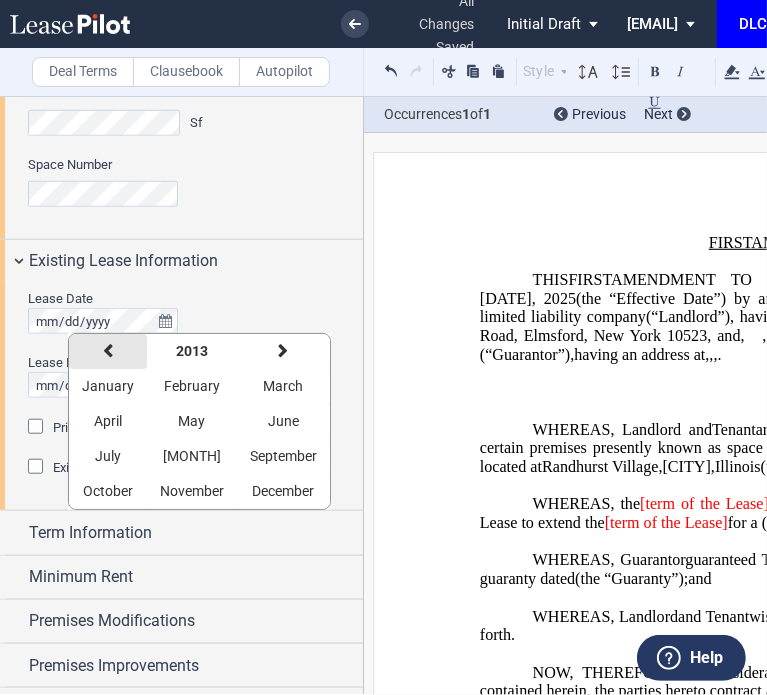 click on "previous" at bounding box center (108, 351) 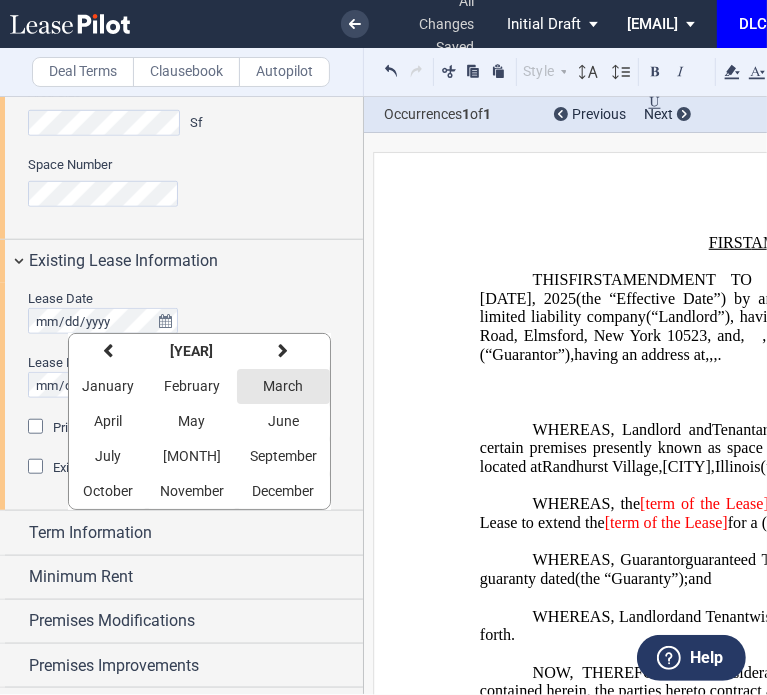 click on "March" at bounding box center (284, 386) 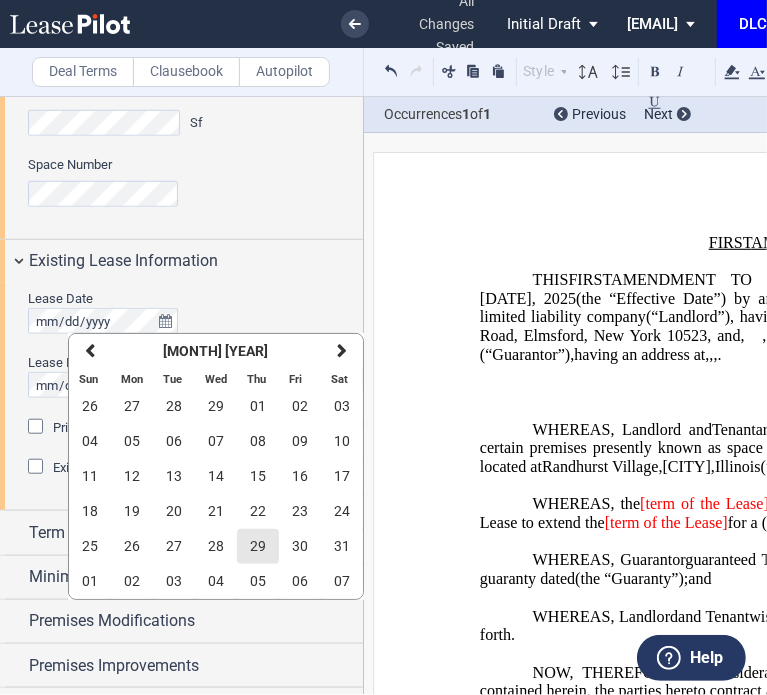 click on "29" at bounding box center [258, 546] 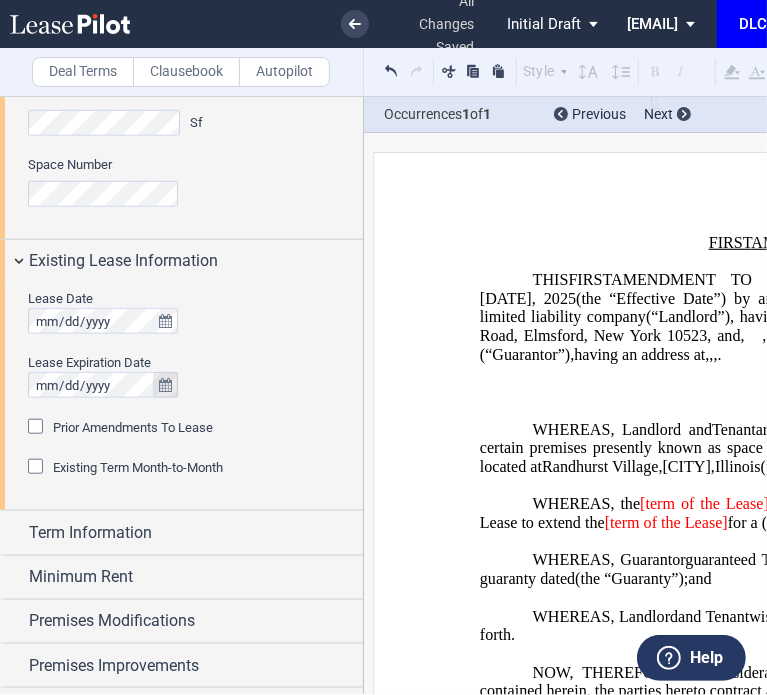 click 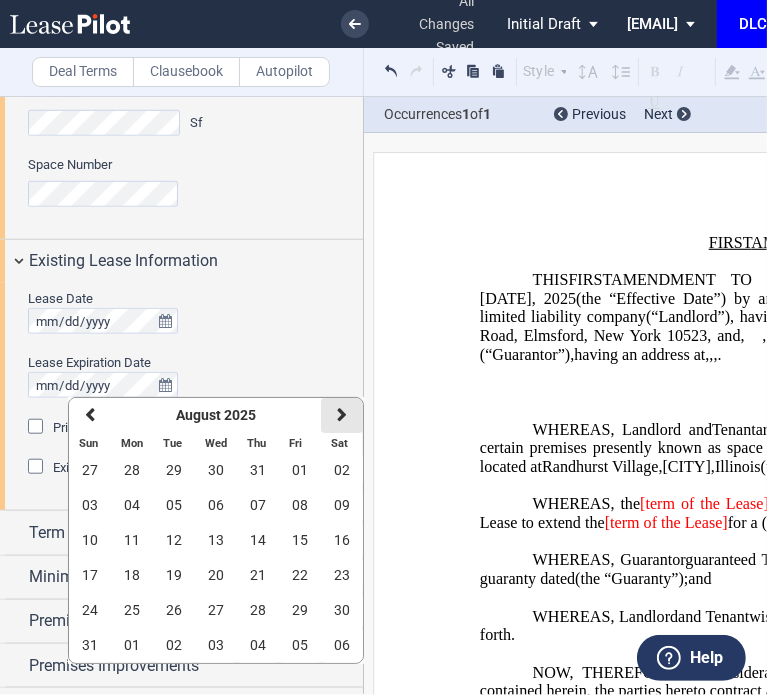 click on "next" at bounding box center [342, 415] 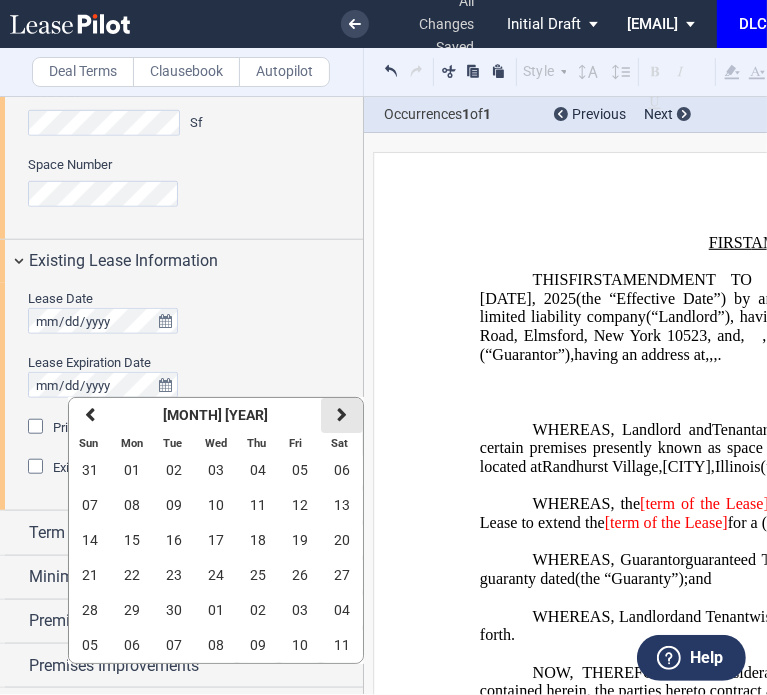 click on "next" at bounding box center (342, 415) 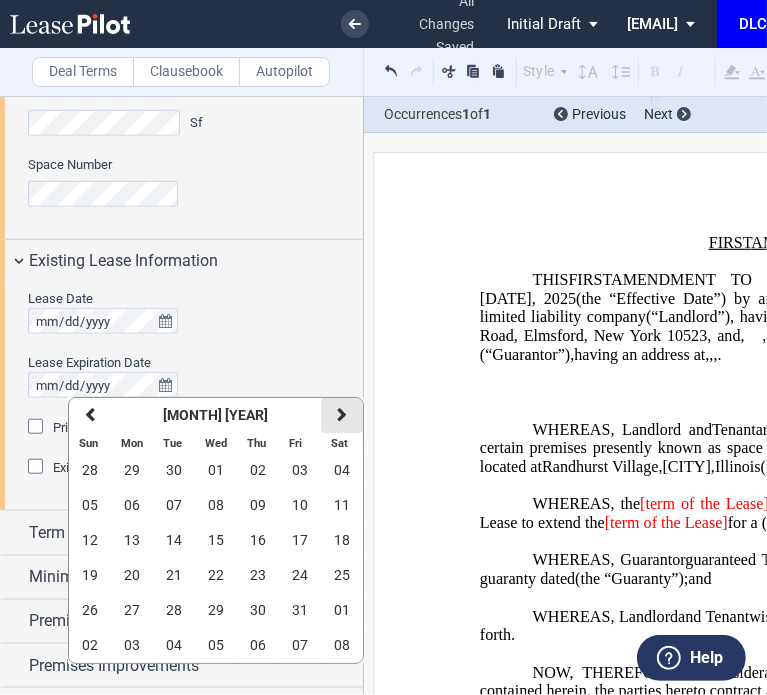 click on "next" at bounding box center (342, 415) 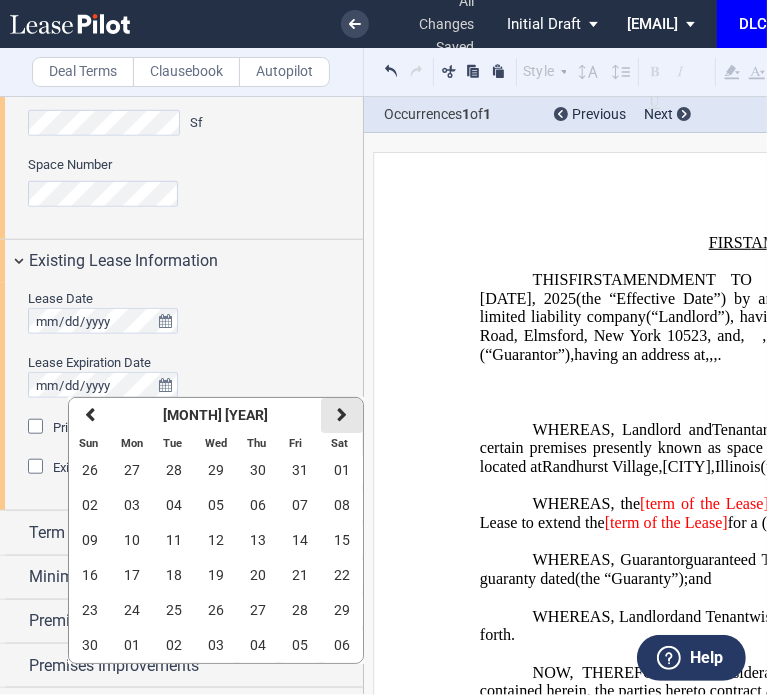 click on "next" at bounding box center [342, 415] 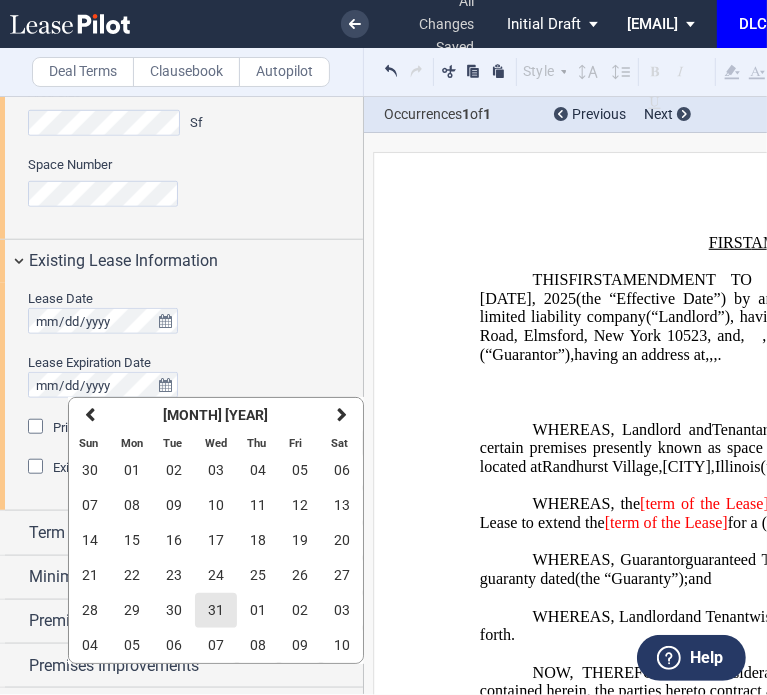 click on "31" at bounding box center [216, 610] 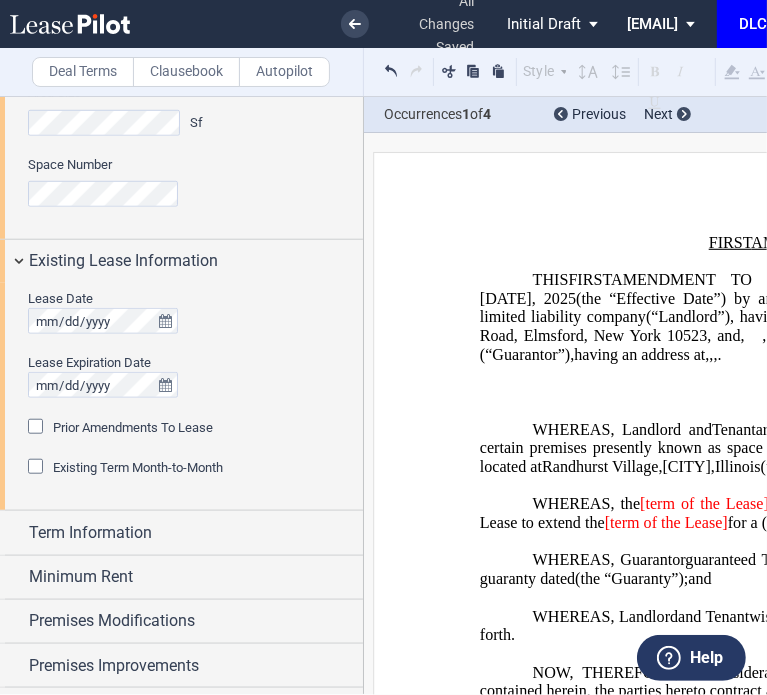 click on "Prior Amendments To Lease" at bounding box center (133, 427) 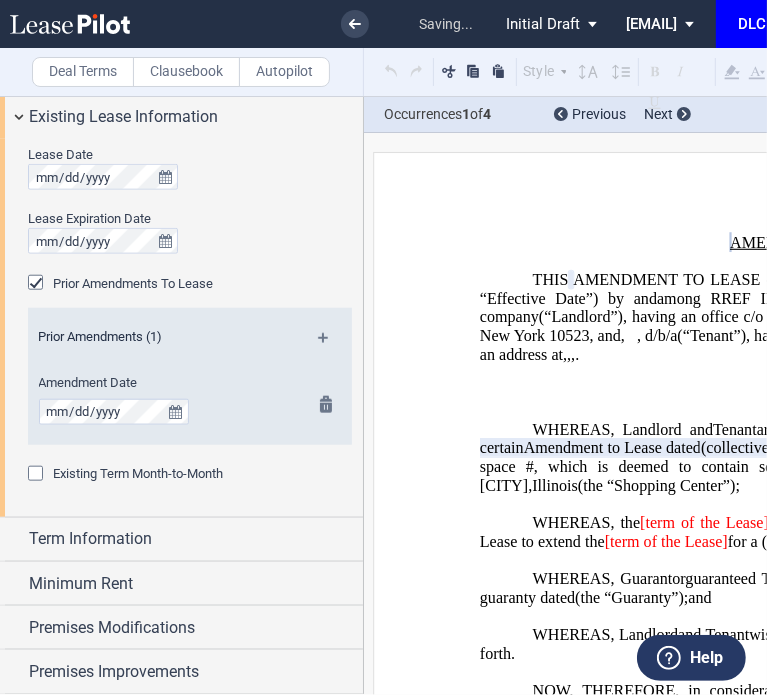 scroll, scrollTop: 948, scrollLeft: 0, axis: vertical 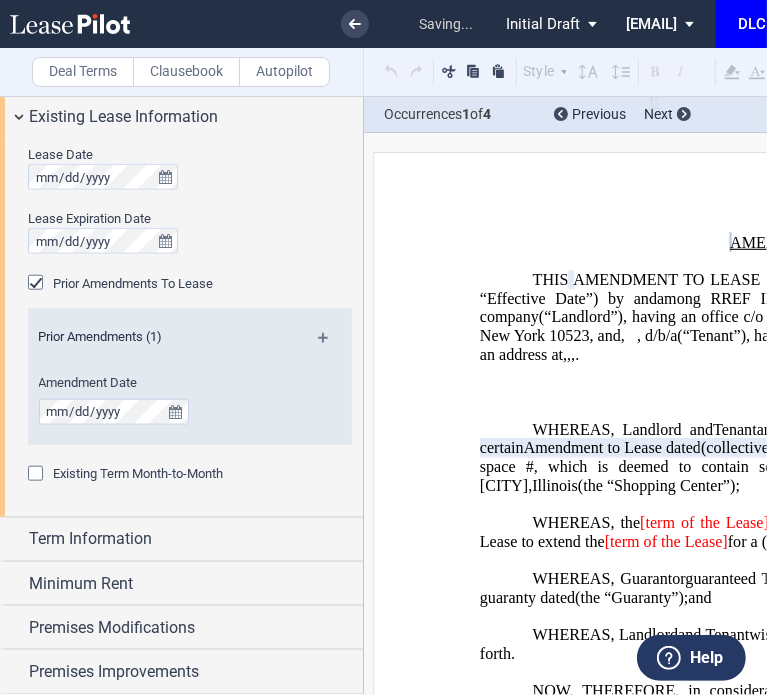 click at bounding box center [331, 345] 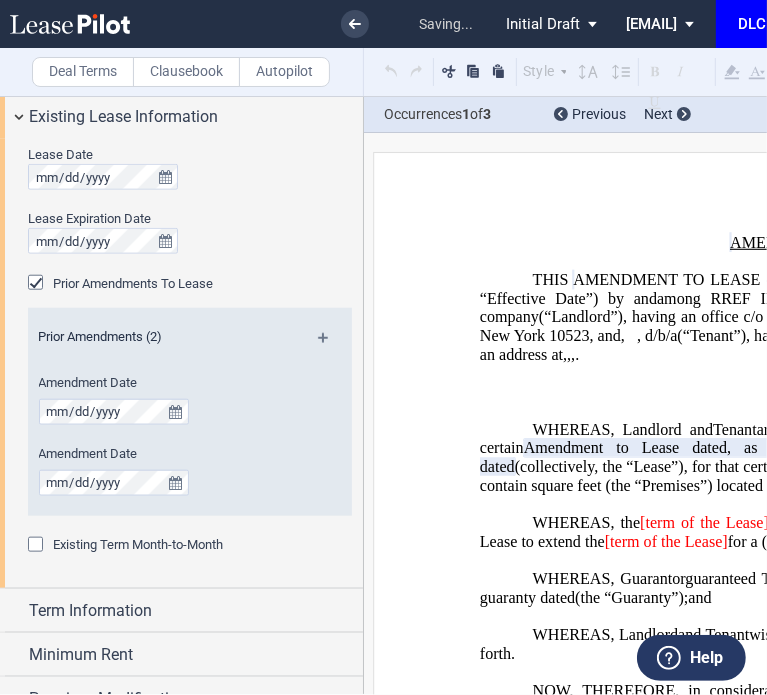 click at bounding box center (331, 345) 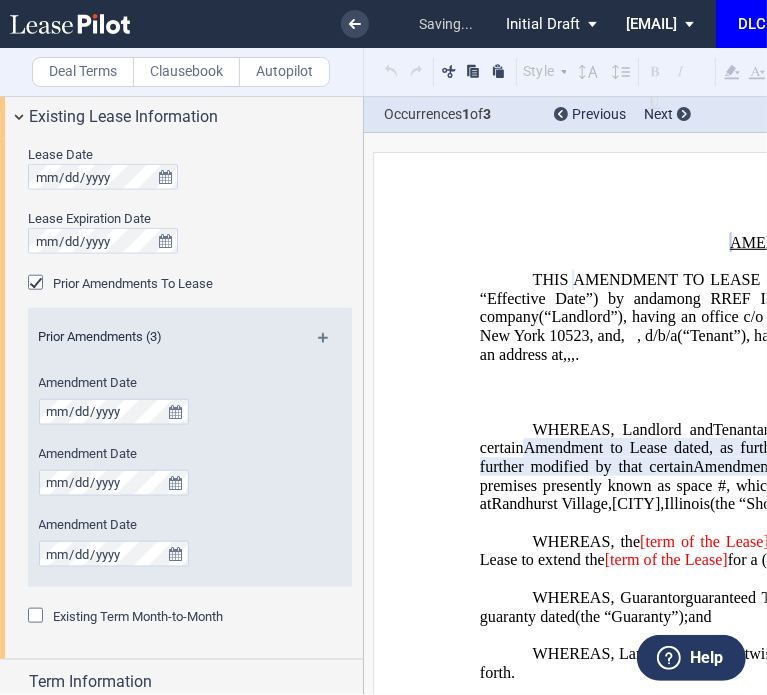 click at bounding box center [331, 345] 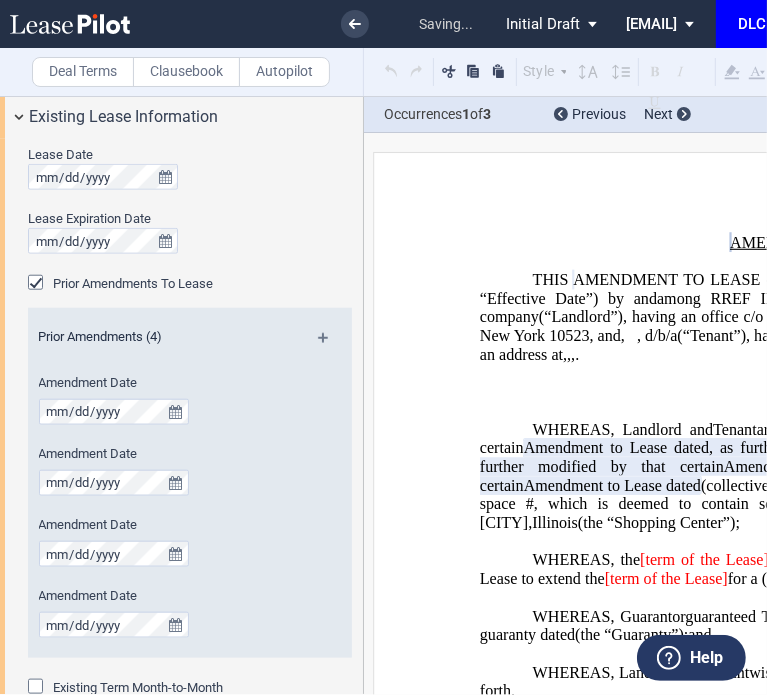 click at bounding box center [331, 345] 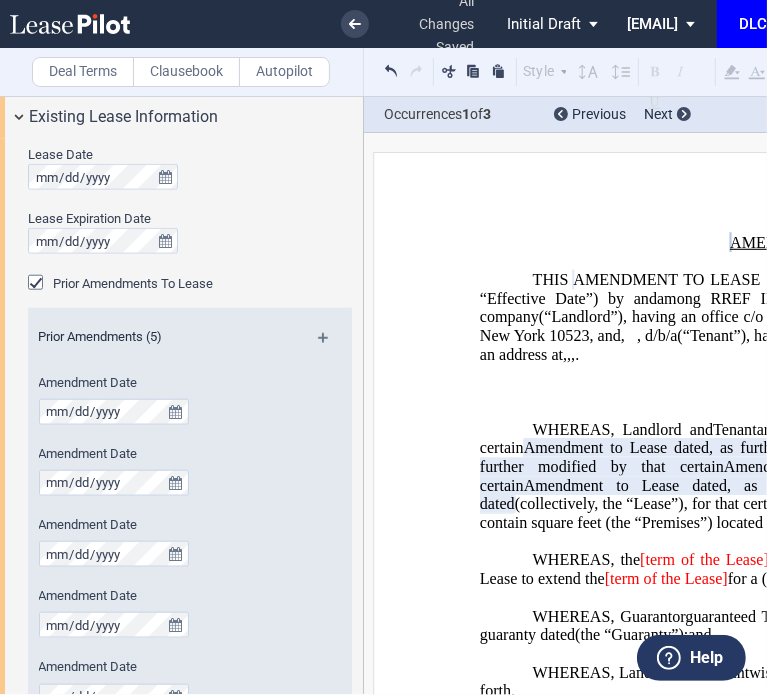 click at bounding box center (331, 345) 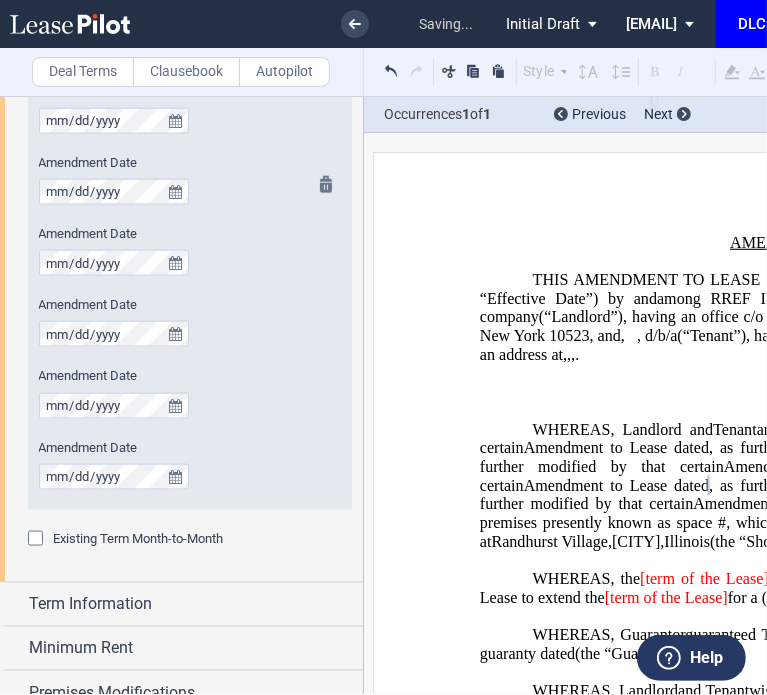 scroll, scrollTop: 1252, scrollLeft: 0, axis: vertical 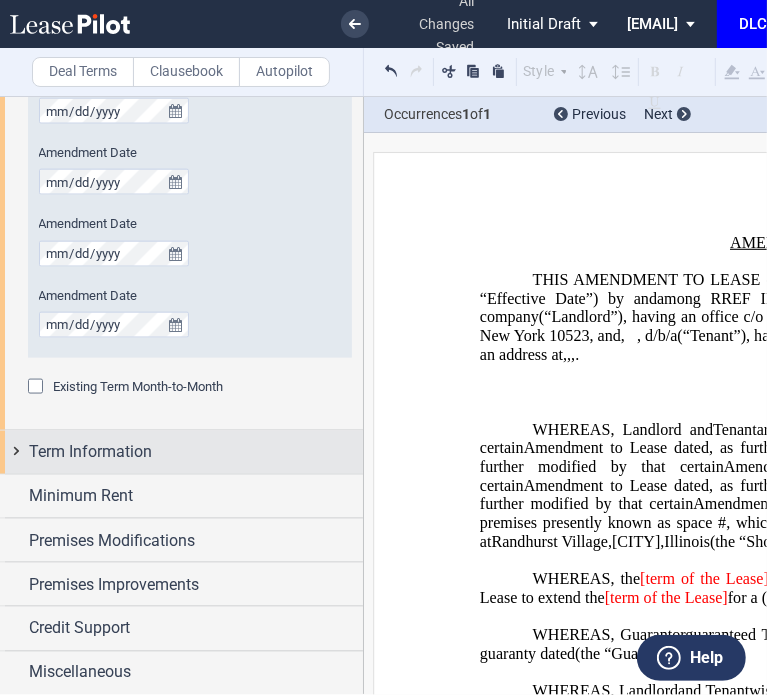 click on "Term Information" at bounding box center [196, 452] 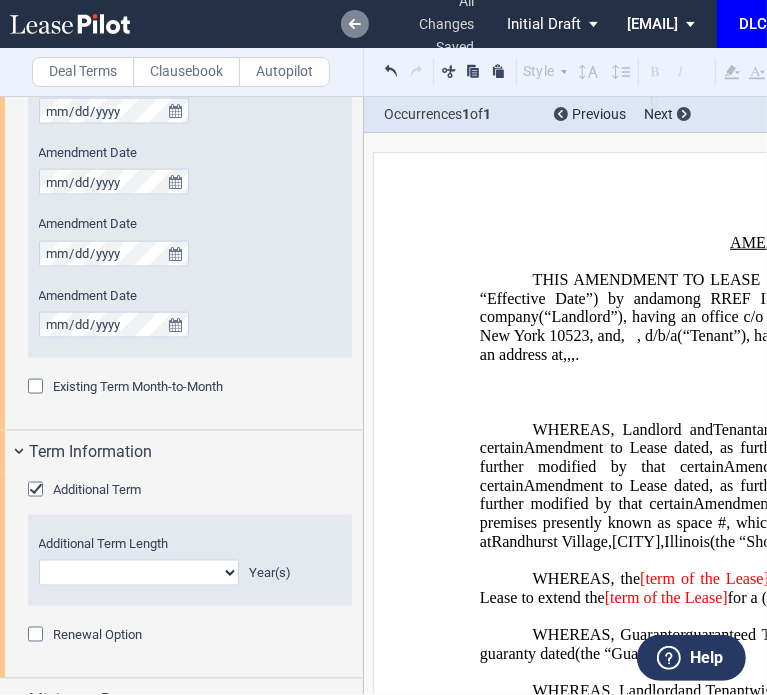 scroll, scrollTop: 1563, scrollLeft: 0, axis: vertical 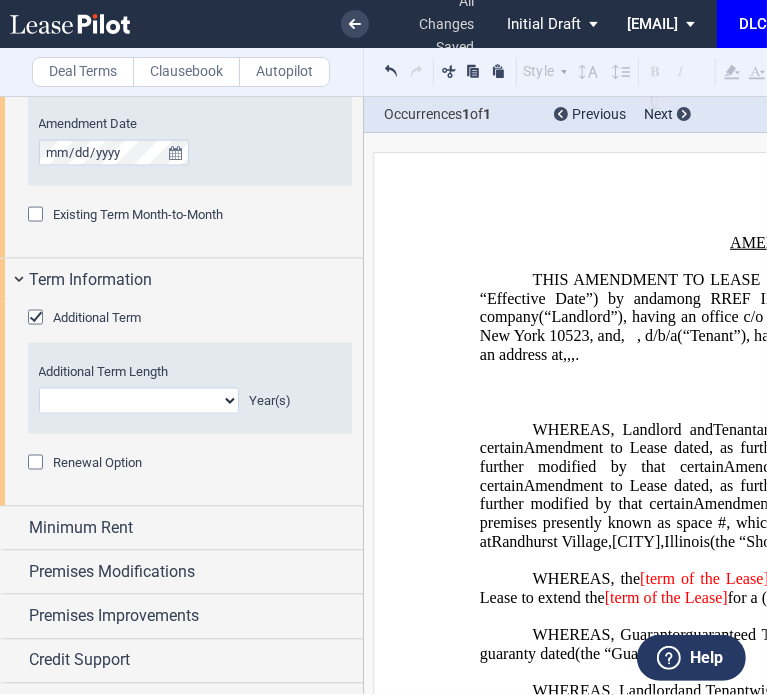 click on "0 1 2 3 4 5 6 7 8 9 10 11 12 13 14 15 16 17 18 19 20" 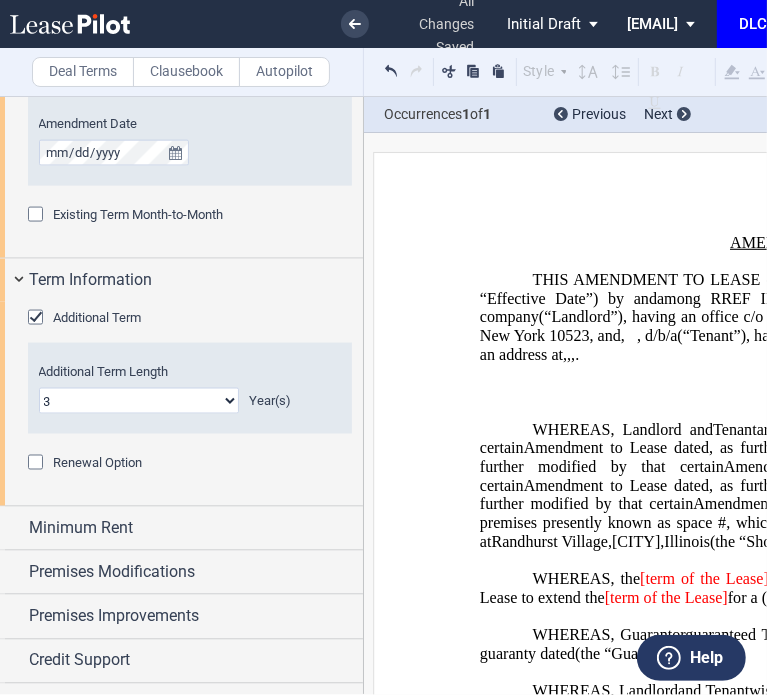 click on "0 1 2 3 4 5 6 7 8 9 10 11 12 13 14 15 16 17 18 19 20" 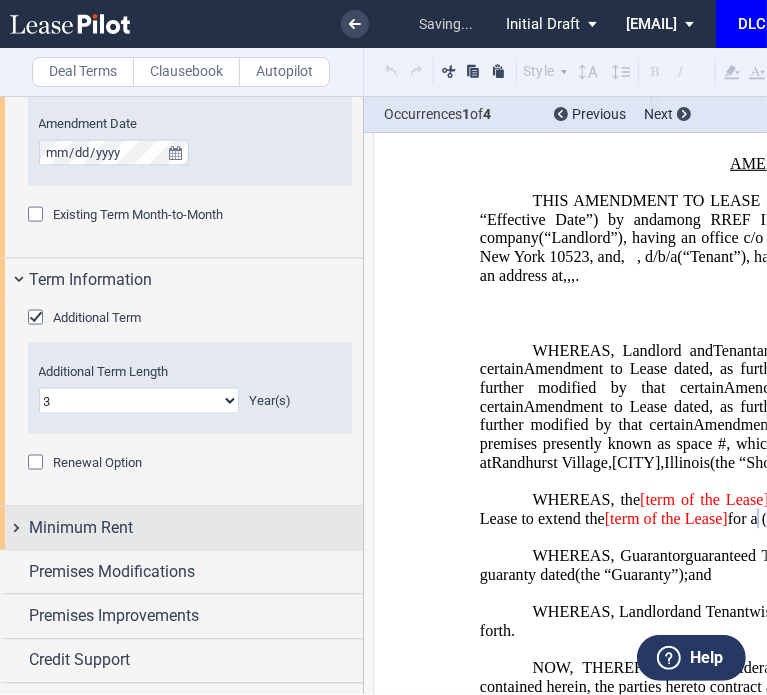 click on "Minimum Rent" at bounding box center (81, 529) 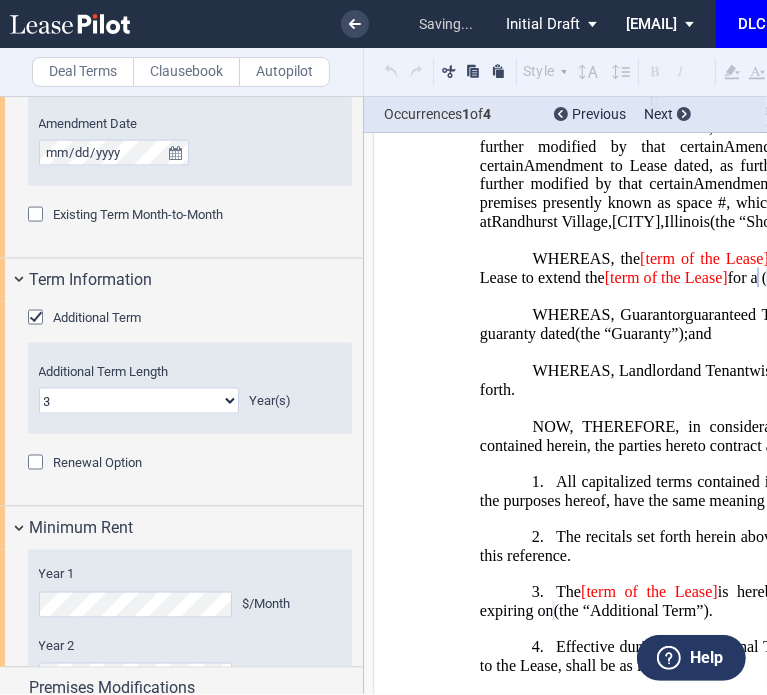 scroll, scrollTop: 326, scrollLeft: 0, axis: vertical 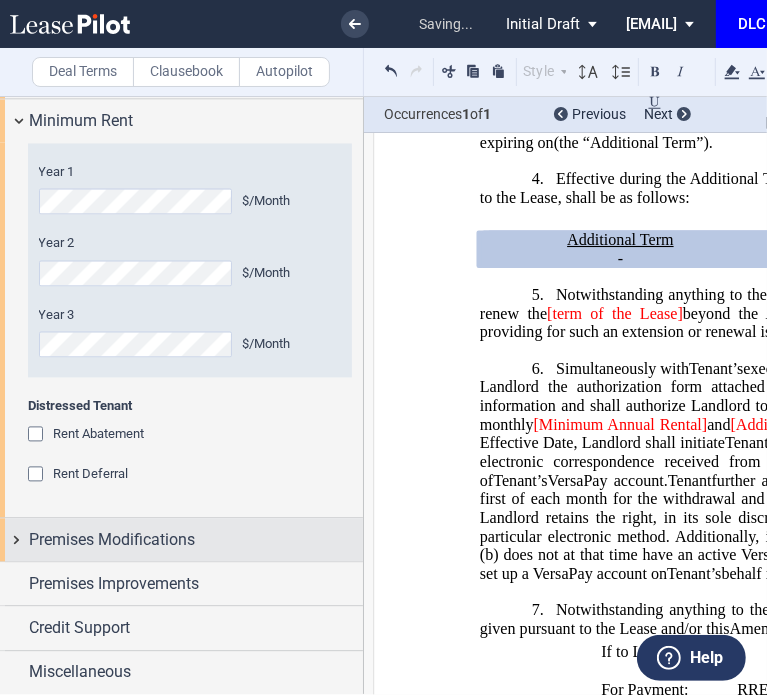 click on "Premises Modifications" at bounding box center [112, 541] 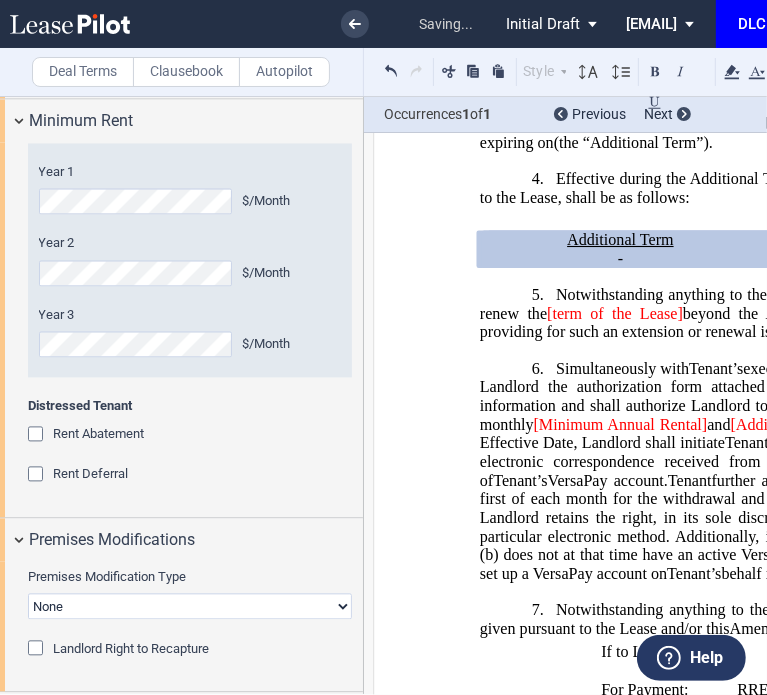 scroll, scrollTop: 2100, scrollLeft: 0, axis: vertical 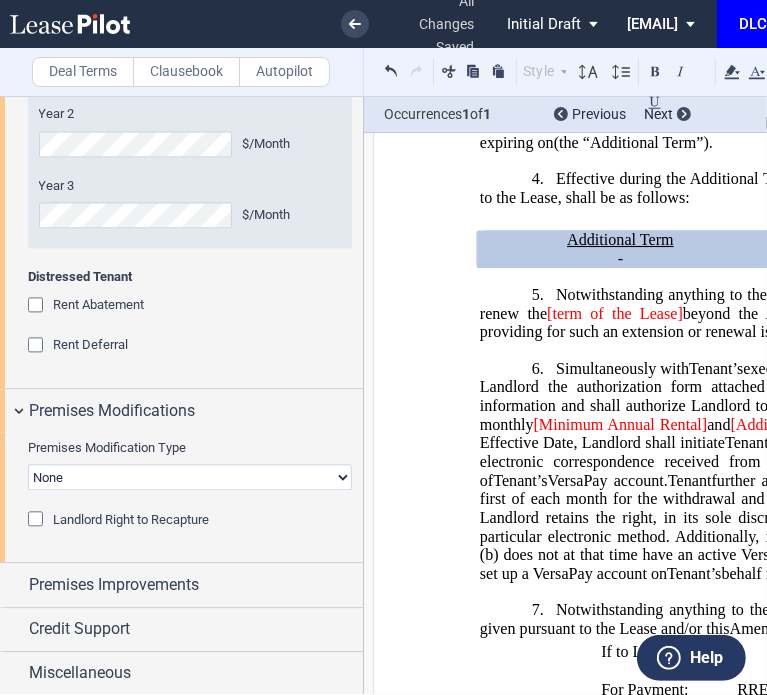 click on "None
Expansion
Relocation" at bounding box center (190, 477) 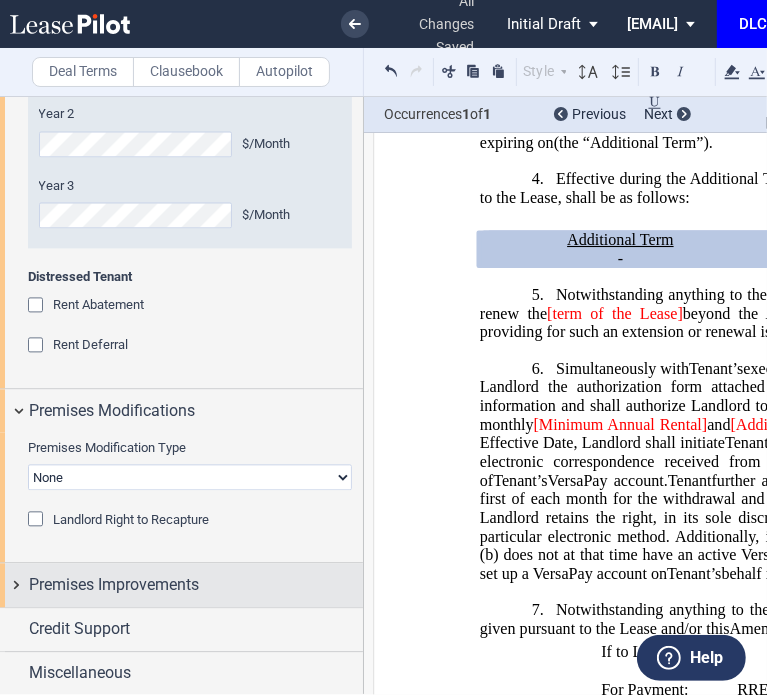 click on "Premises Improvements" at bounding box center (114, 585) 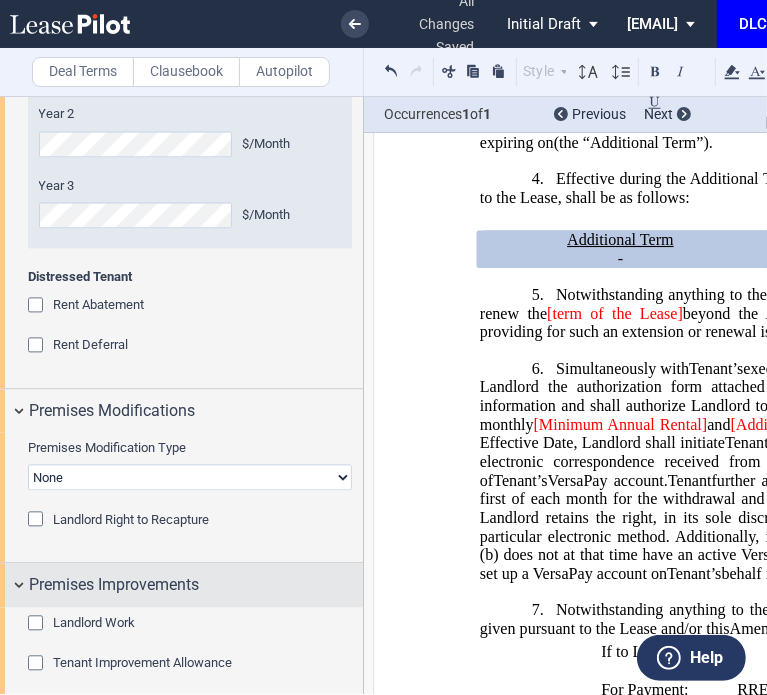scroll, scrollTop: 2239, scrollLeft: 0, axis: vertical 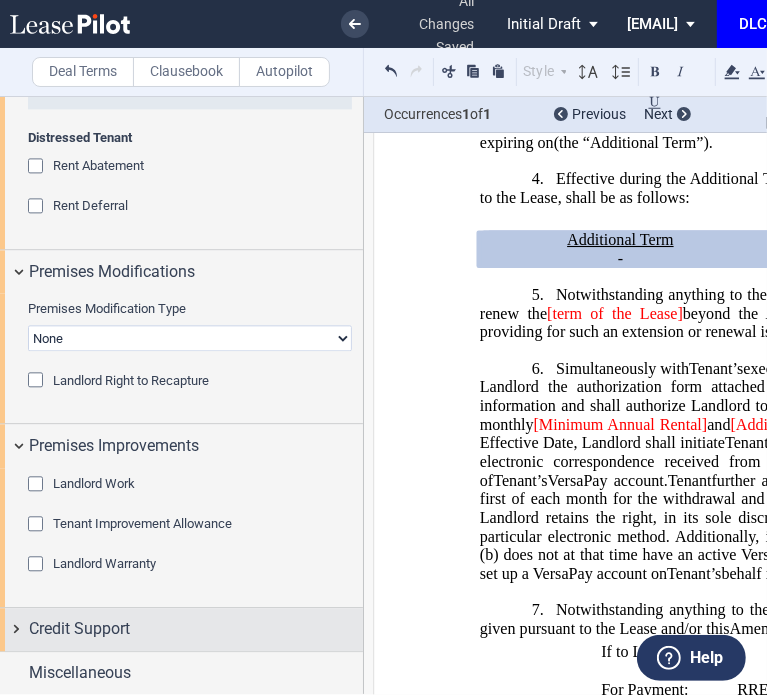 click on "Credit Support" at bounding box center [196, 629] 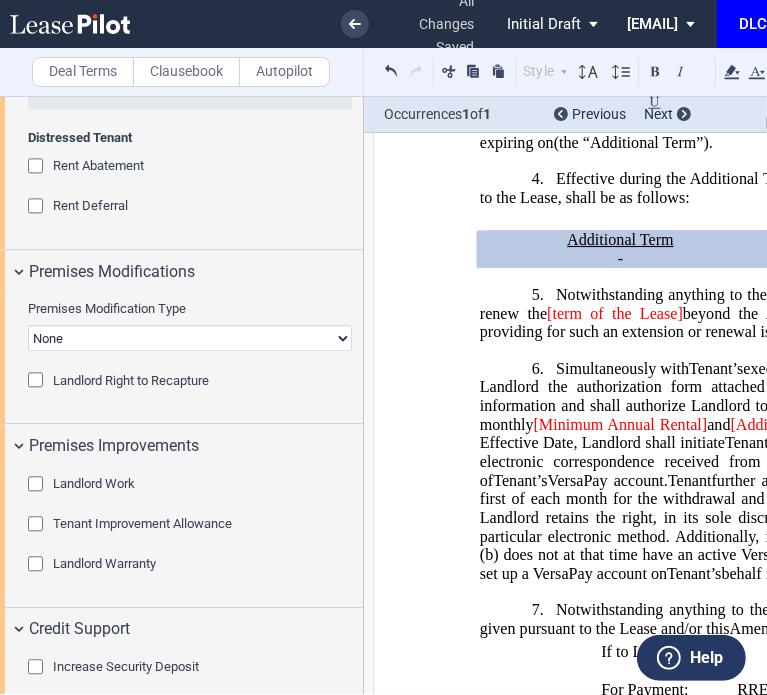 scroll, scrollTop: 2665, scrollLeft: 0, axis: vertical 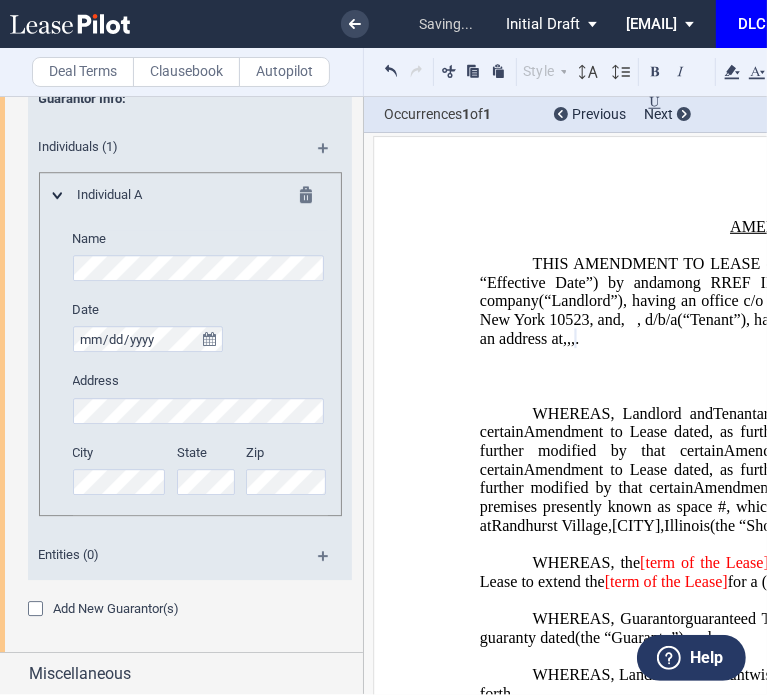 click at bounding box center [331, 155] 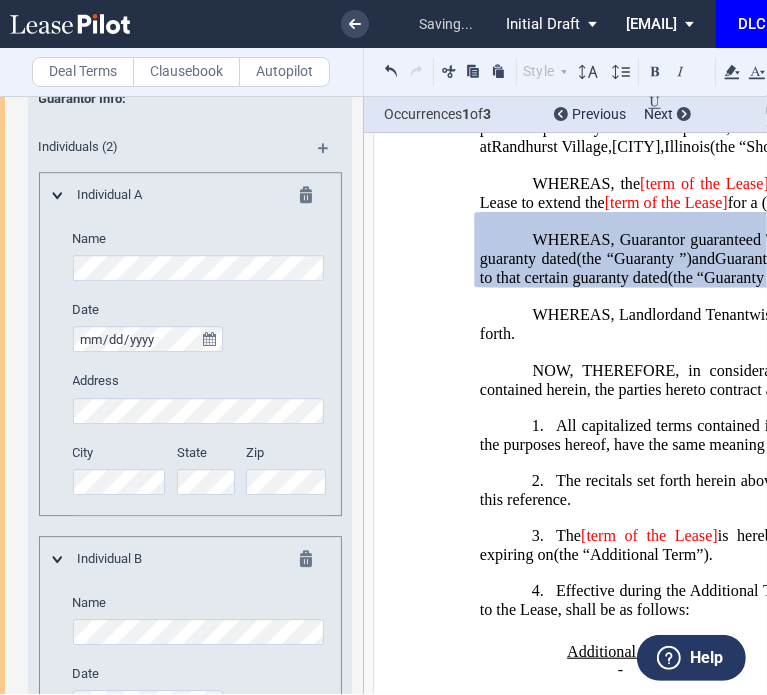 scroll, scrollTop: 407, scrollLeft: 0, axis: vertical 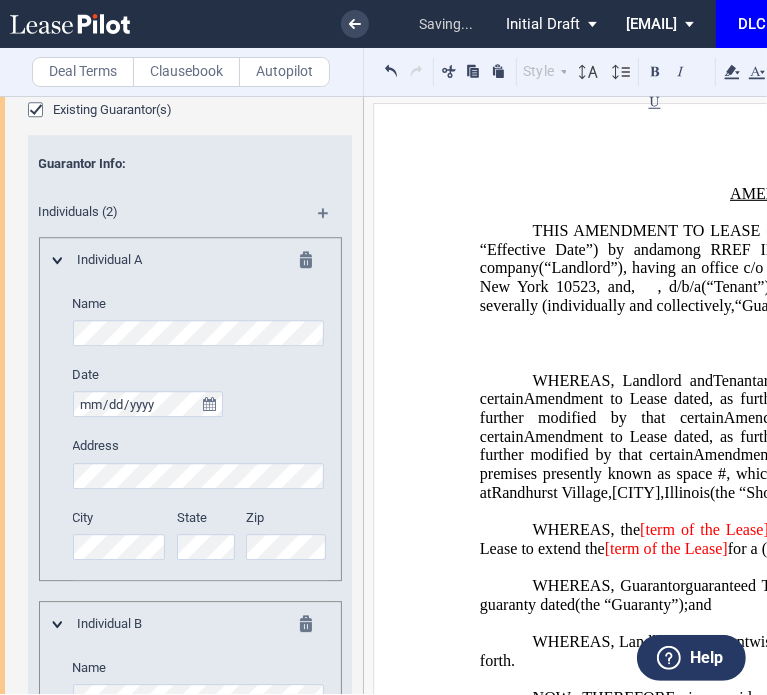 click on "Individuals (2)" at bounding box center (190, 215) 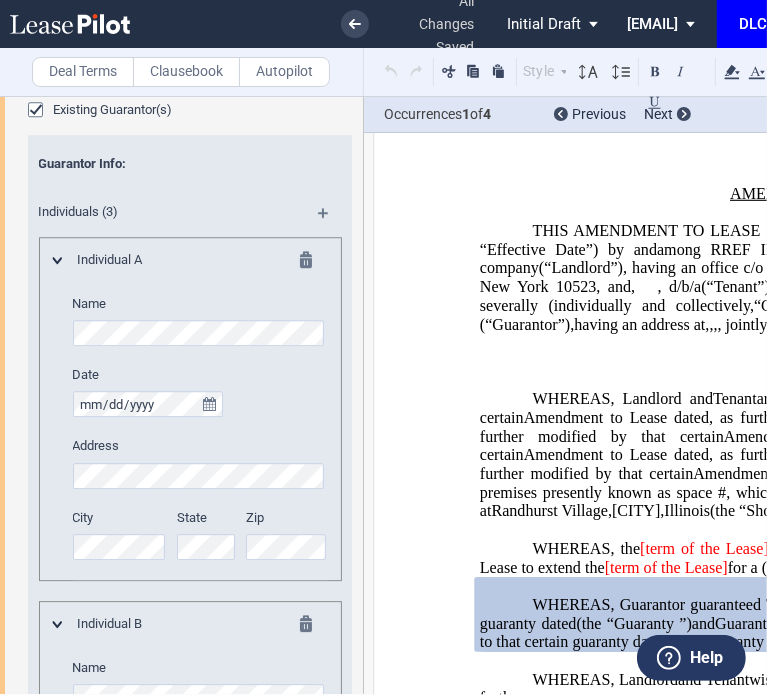 scroll, scrollTop: 3221, scrollLeft: 0, axis: vertical 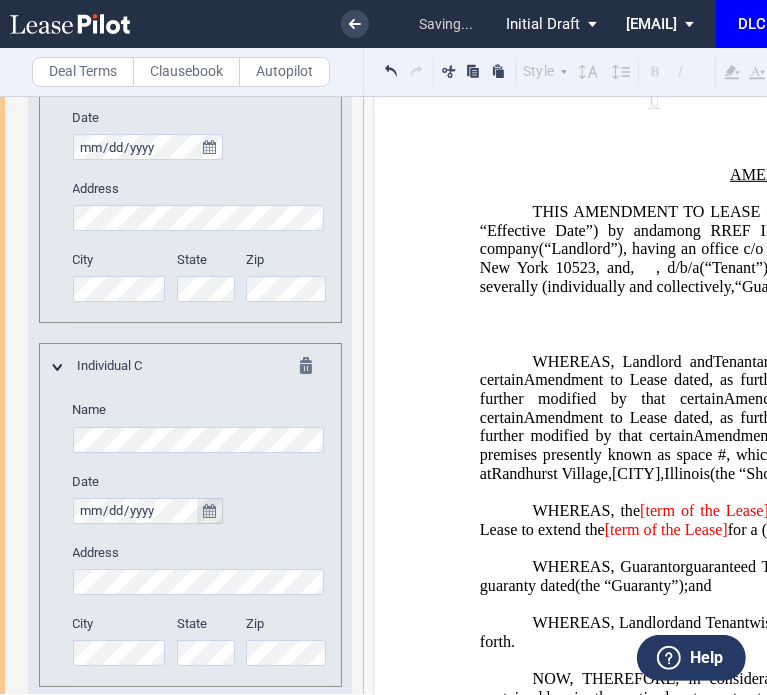 type 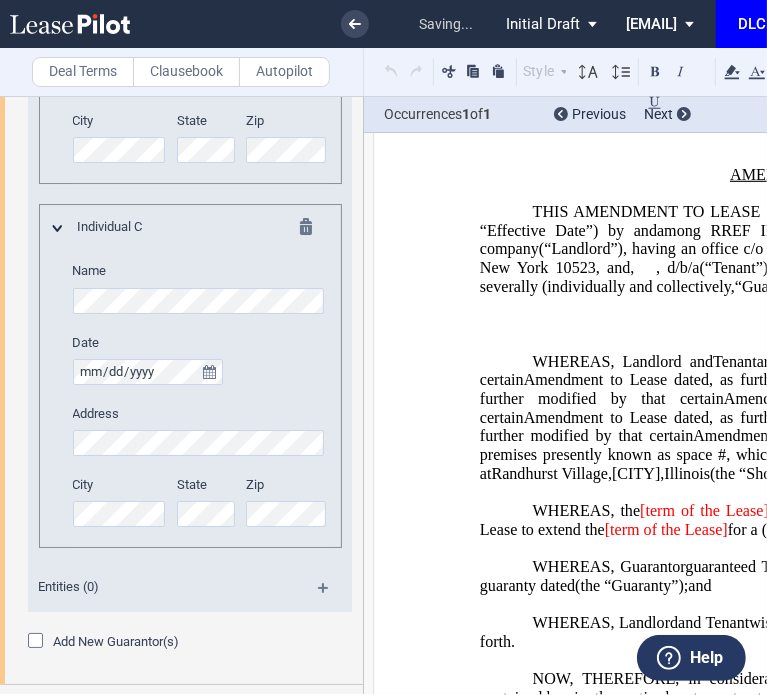 scroll, scrollTop: 3628, scrollLeft: 0, axis: vertical 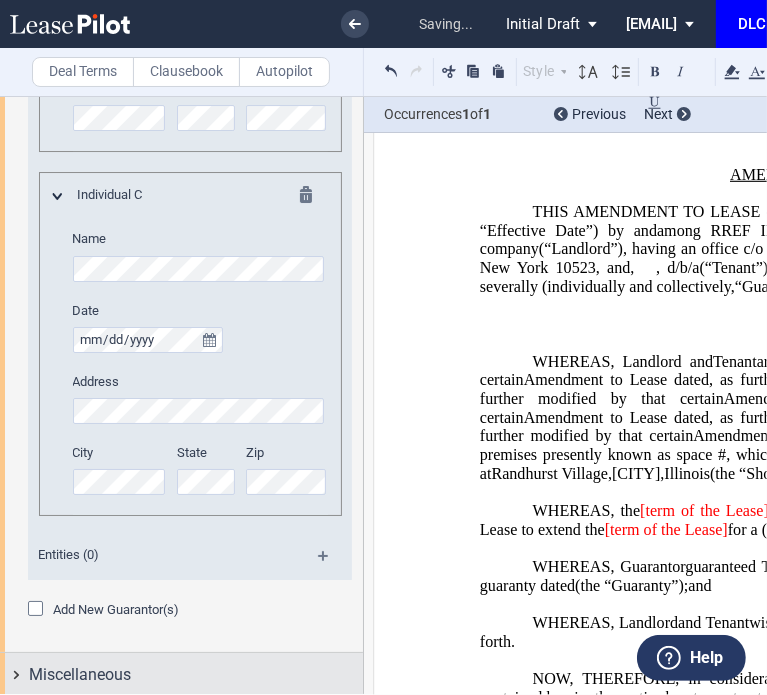 click on "Miscellaneous" at bounding box center [80, 675] 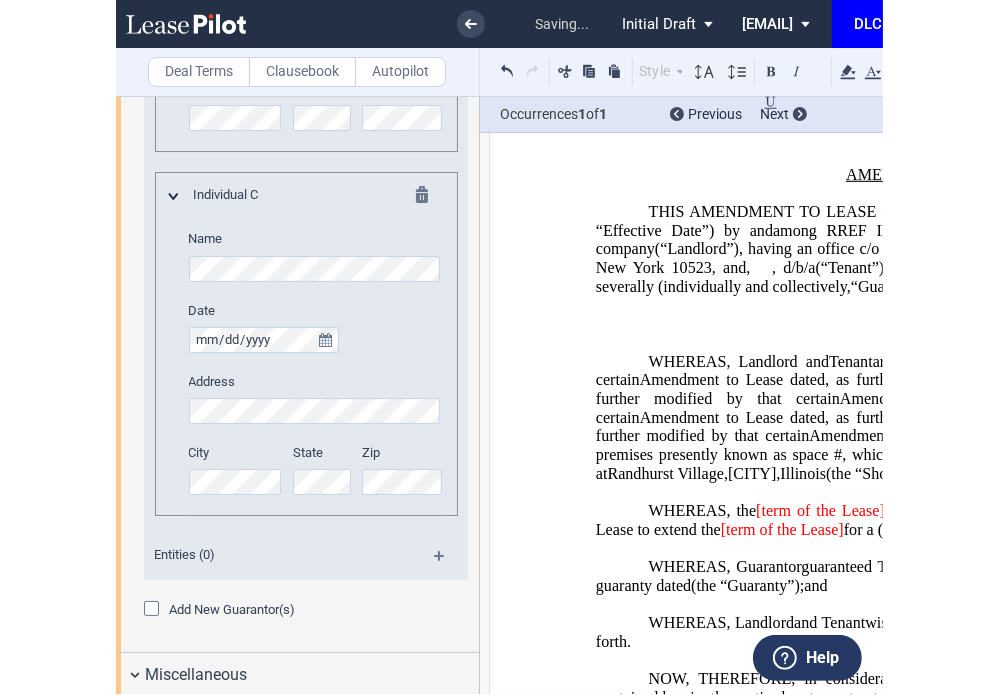 scroll, scrollTop: 3728, scrollLeft: 0, axis: vertical 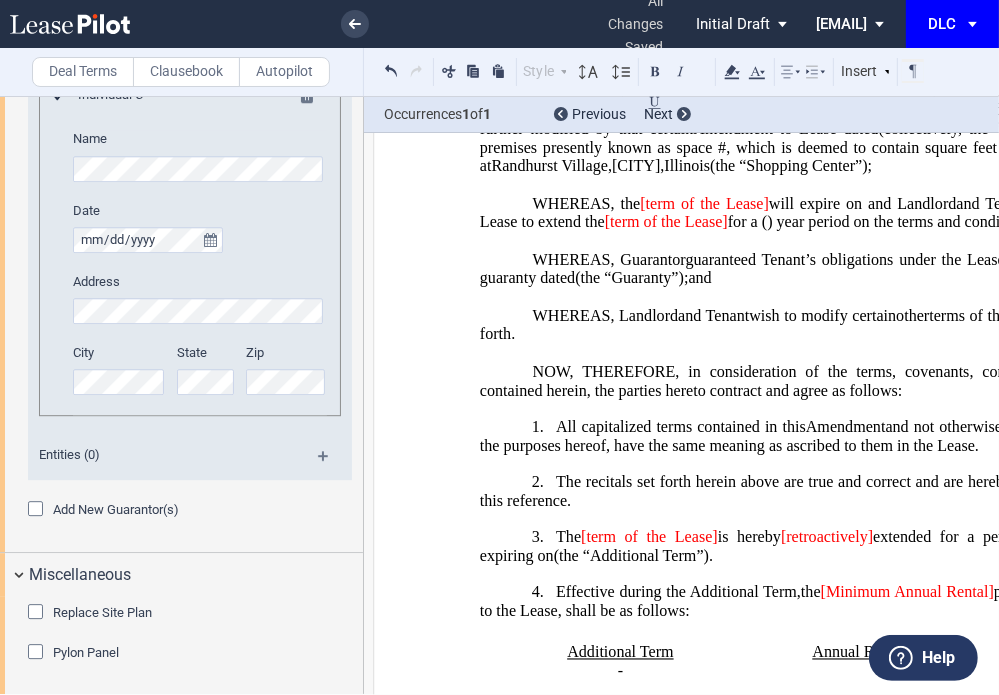 click on "will expire on" 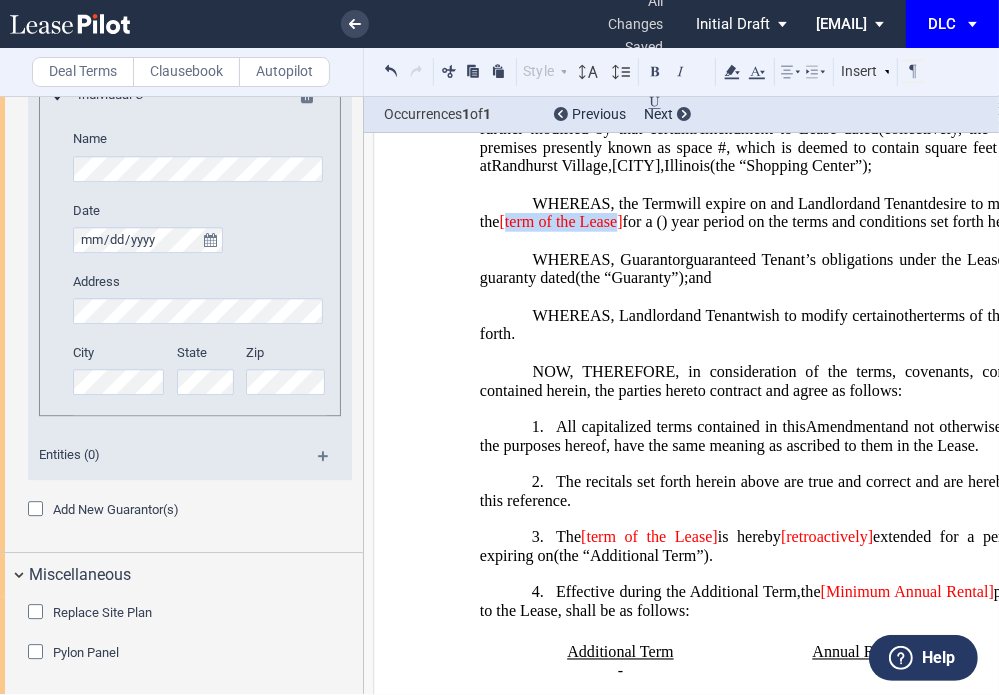 drag, startPoint x: 797, startPoint y: 328, endPoint x: 683, endPoint y: 328, distance: 114 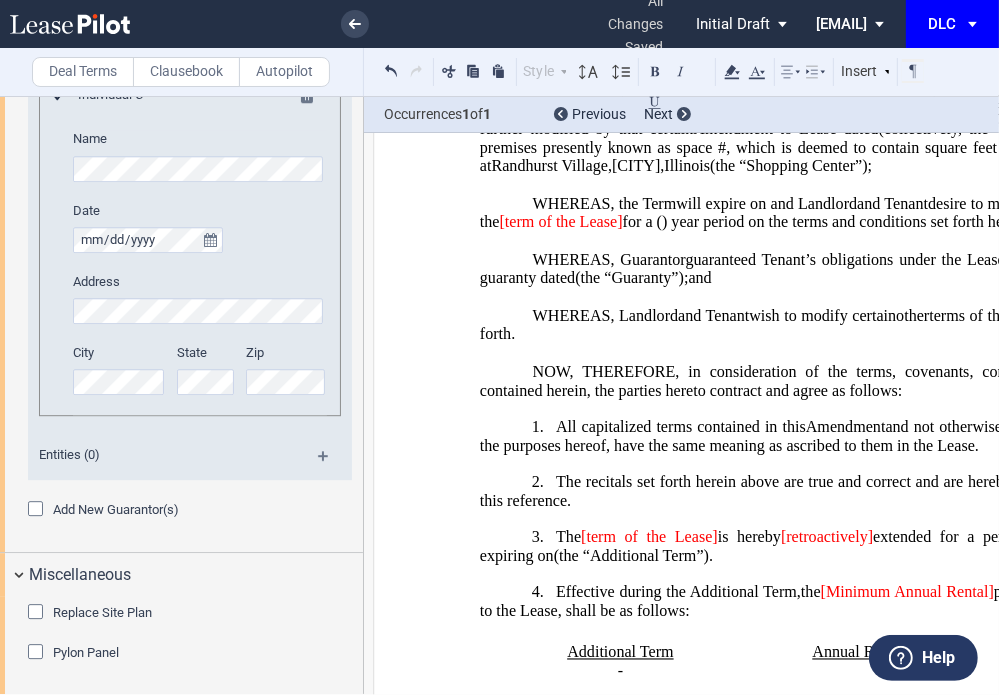 type 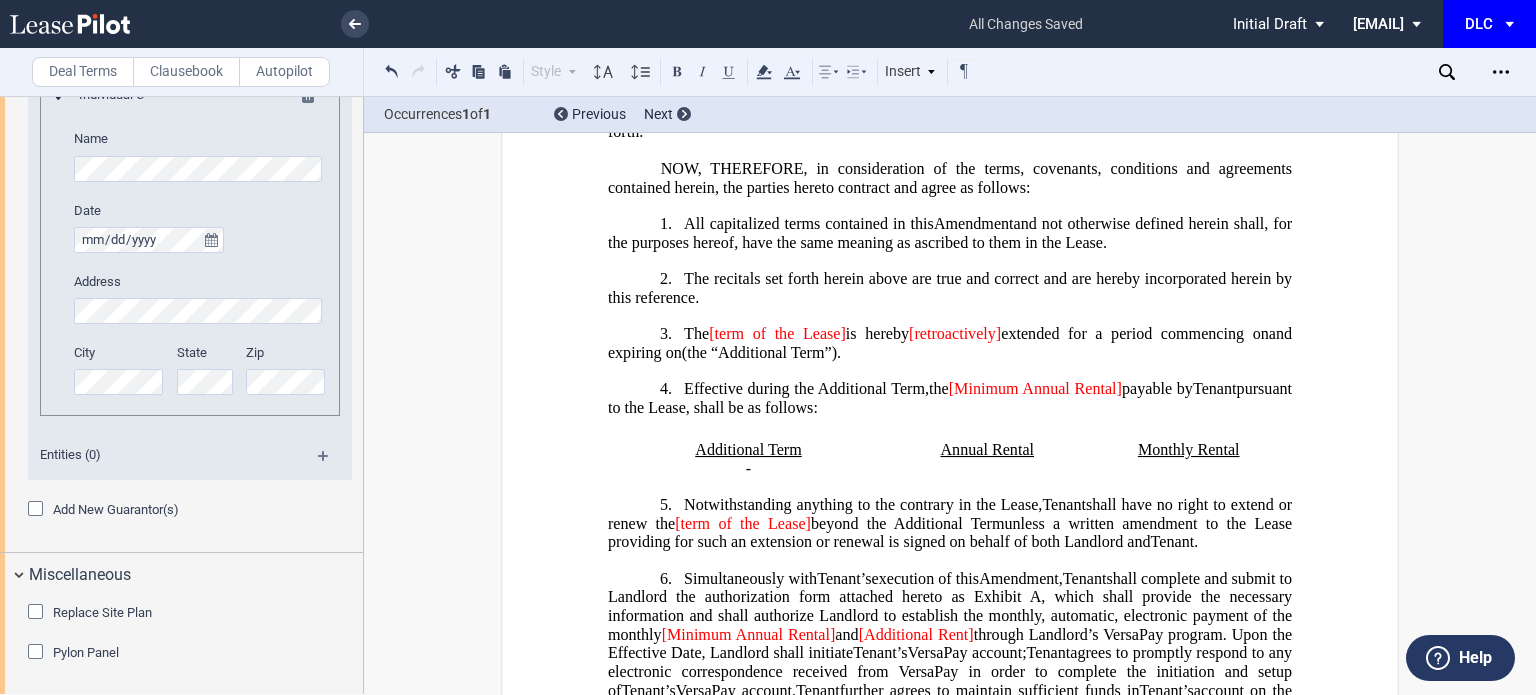 scroll, scrollTop: 600, scrollLeft: 0, axis: vertical 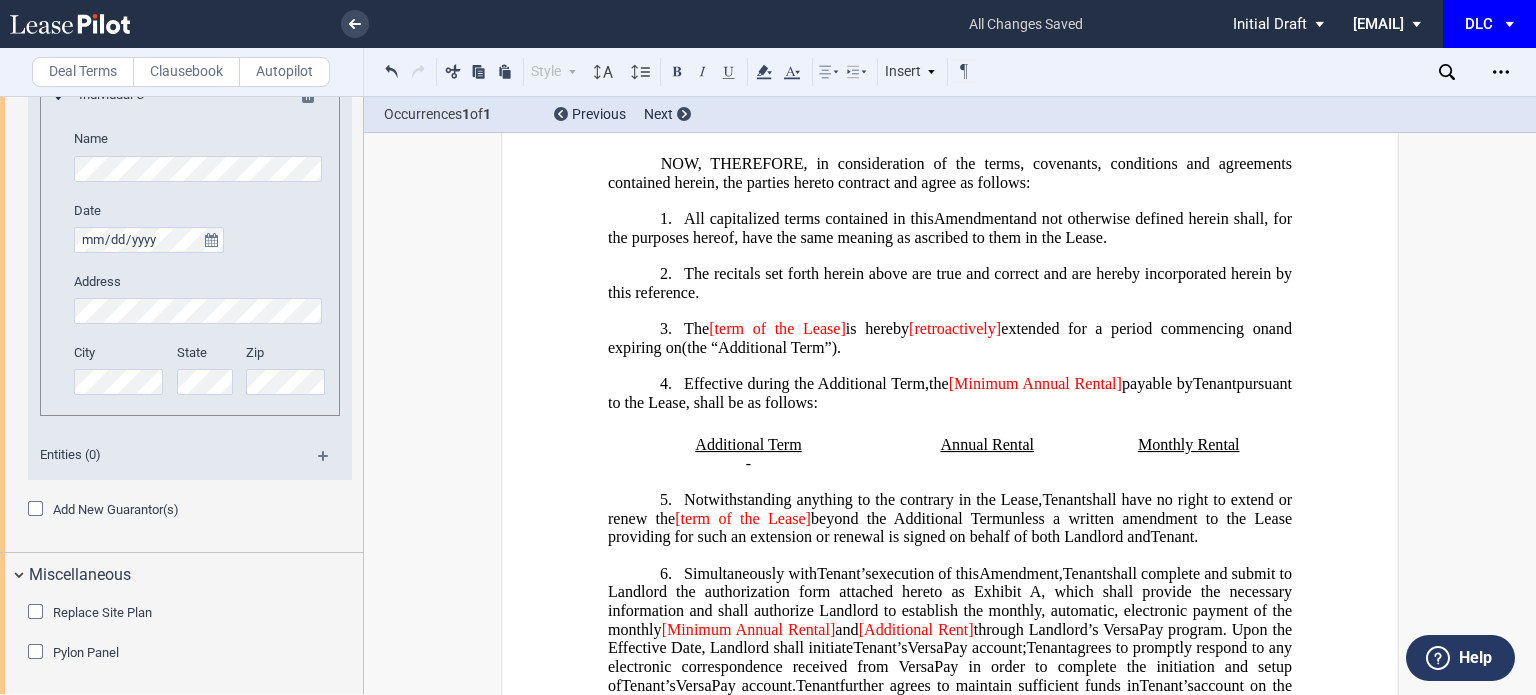 click on "is hereby" 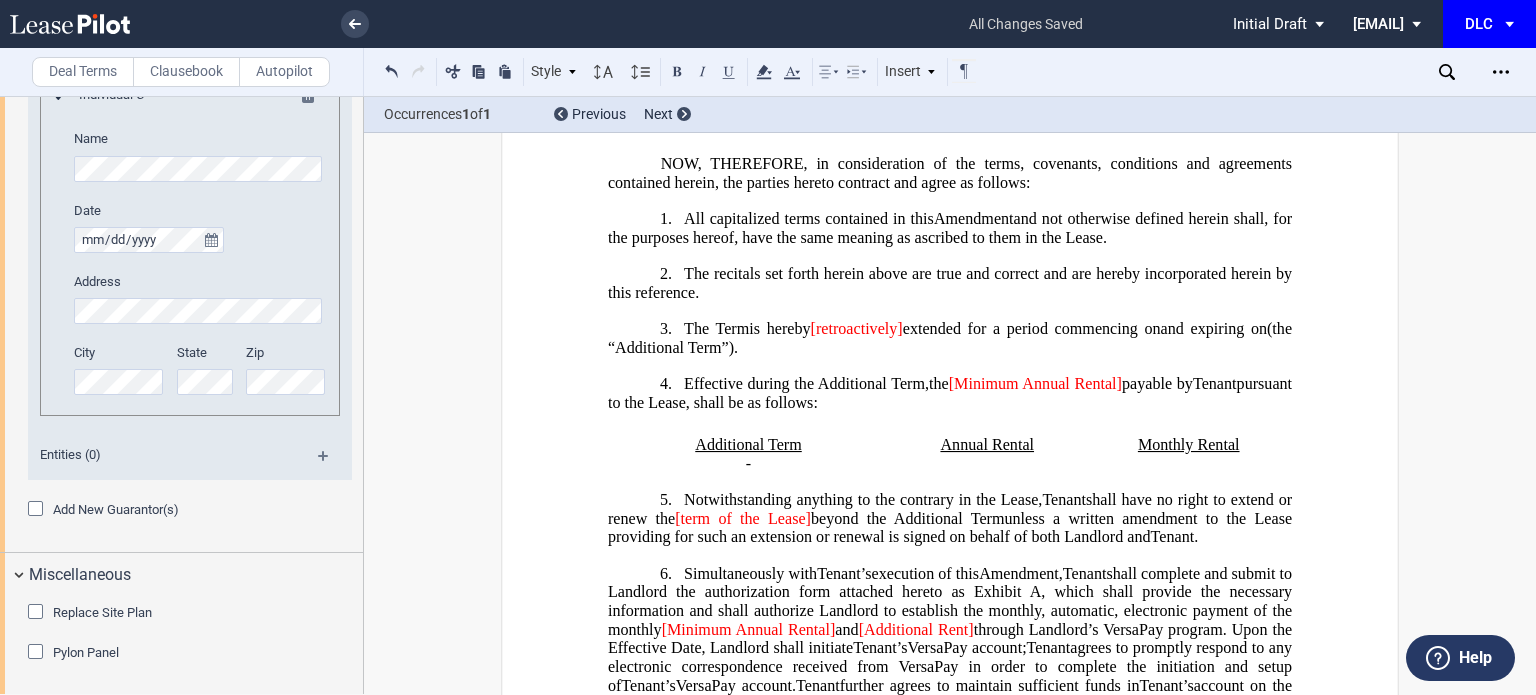 click on "[retroactively]" 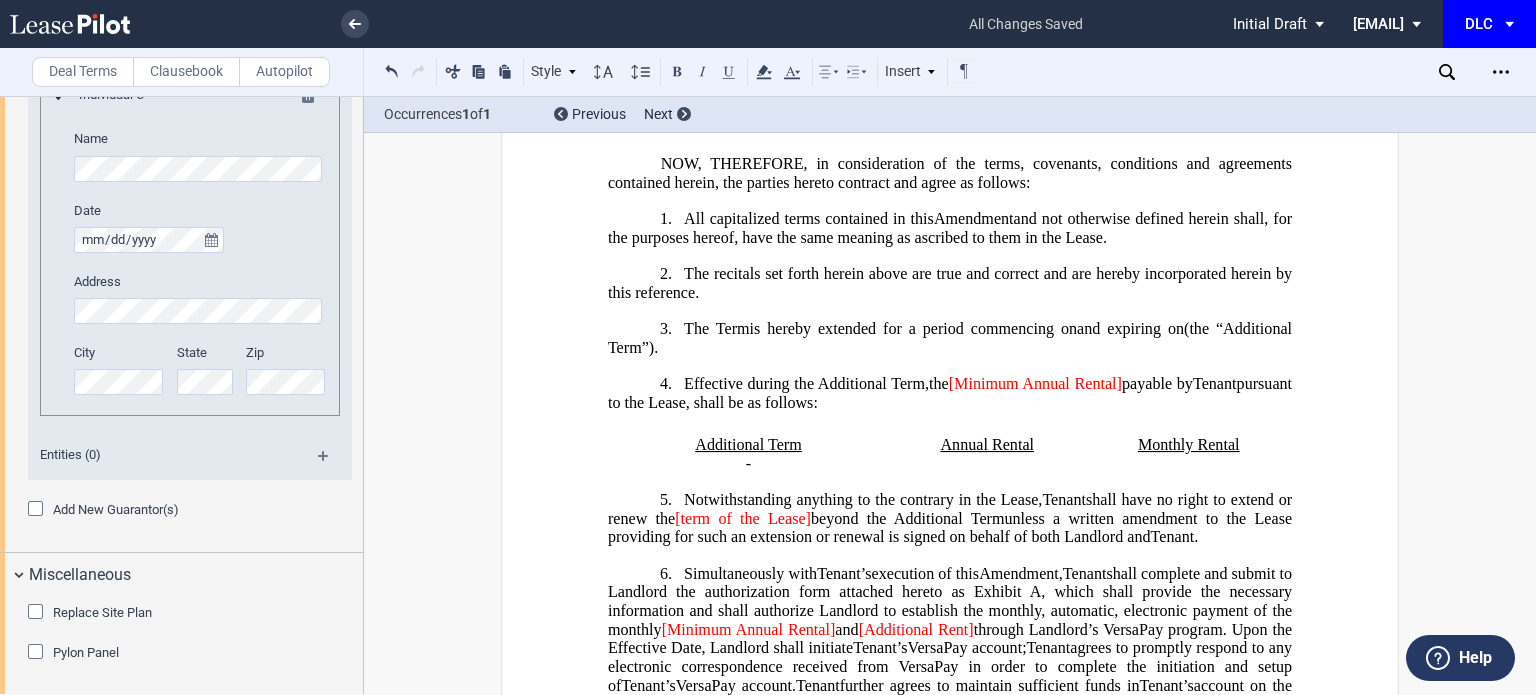click on "[Minimum Annual Rental]" 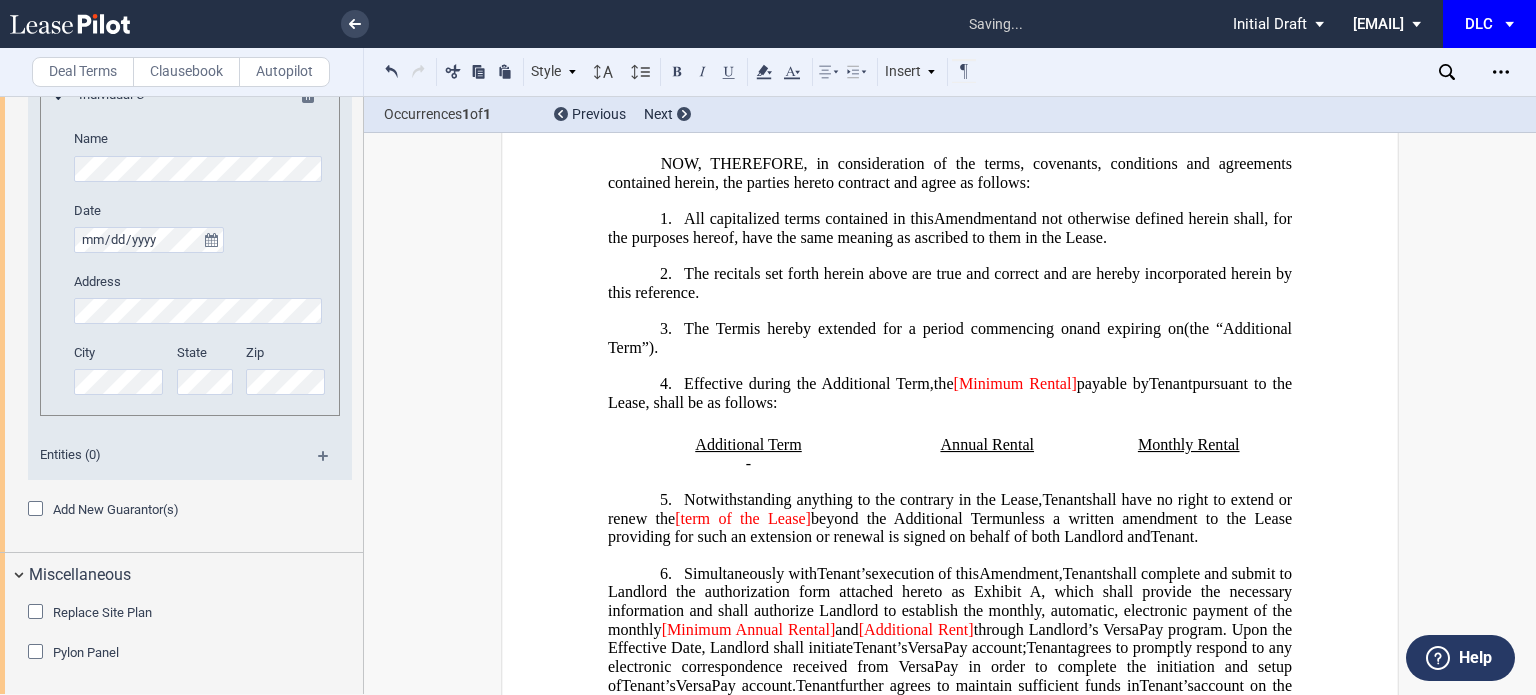 click on "[Minimum Rental]" 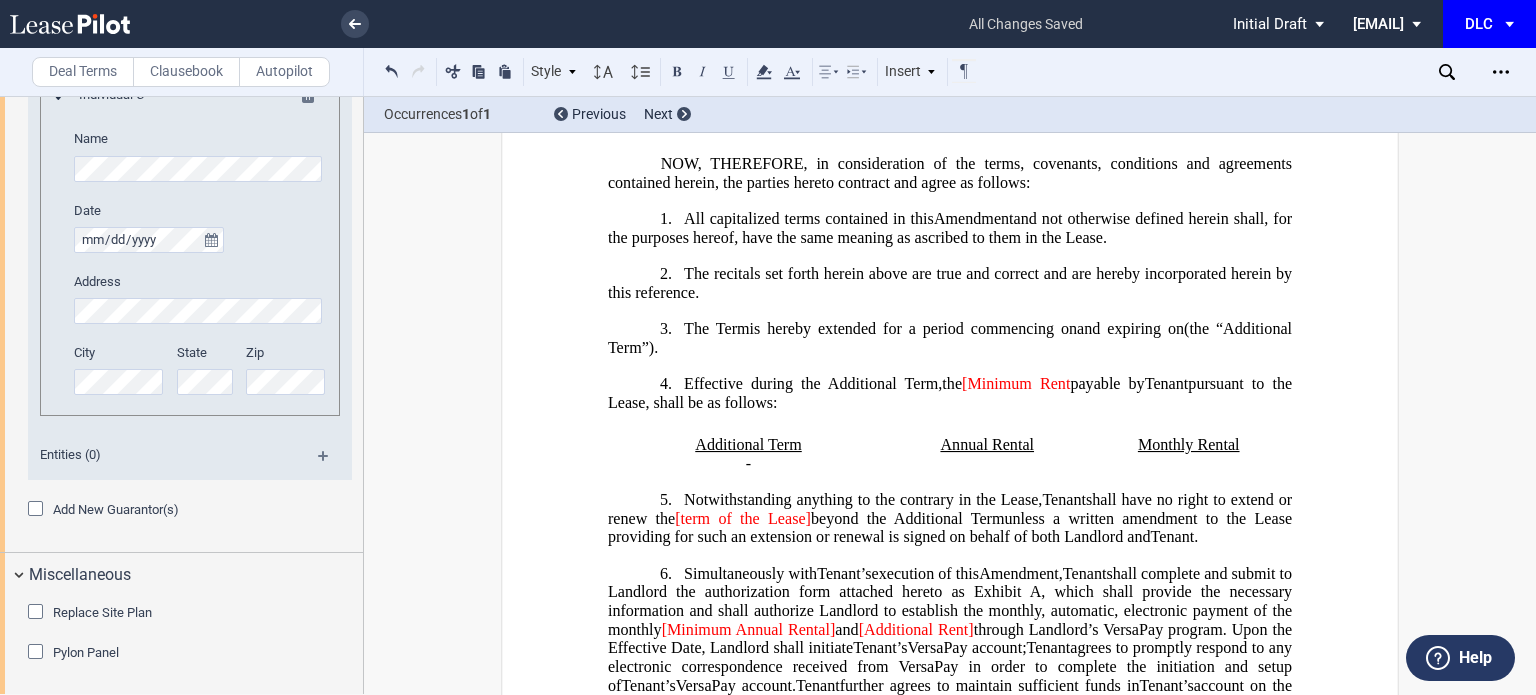 click on "[Minimum Rent" 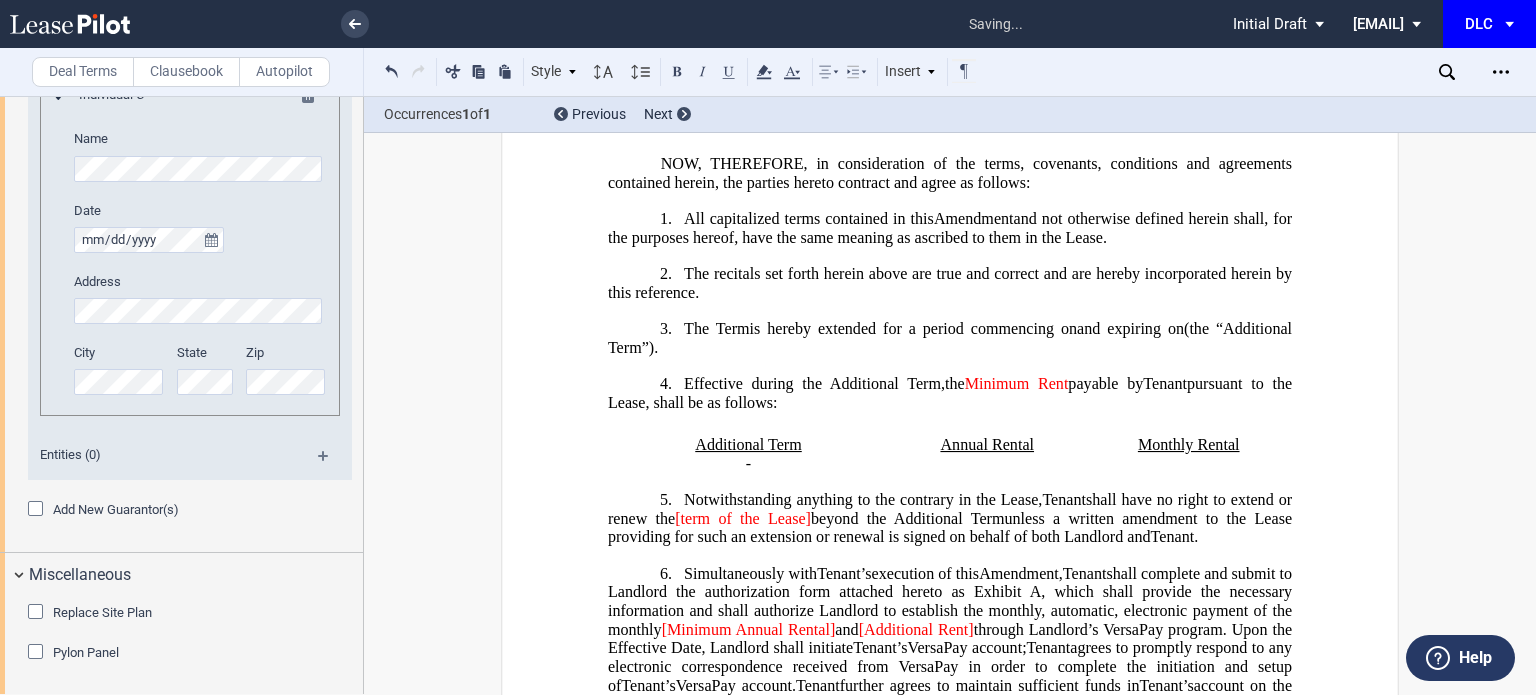 scroll, scrollTop: 812, scrollLeft: 0, axis: vertical 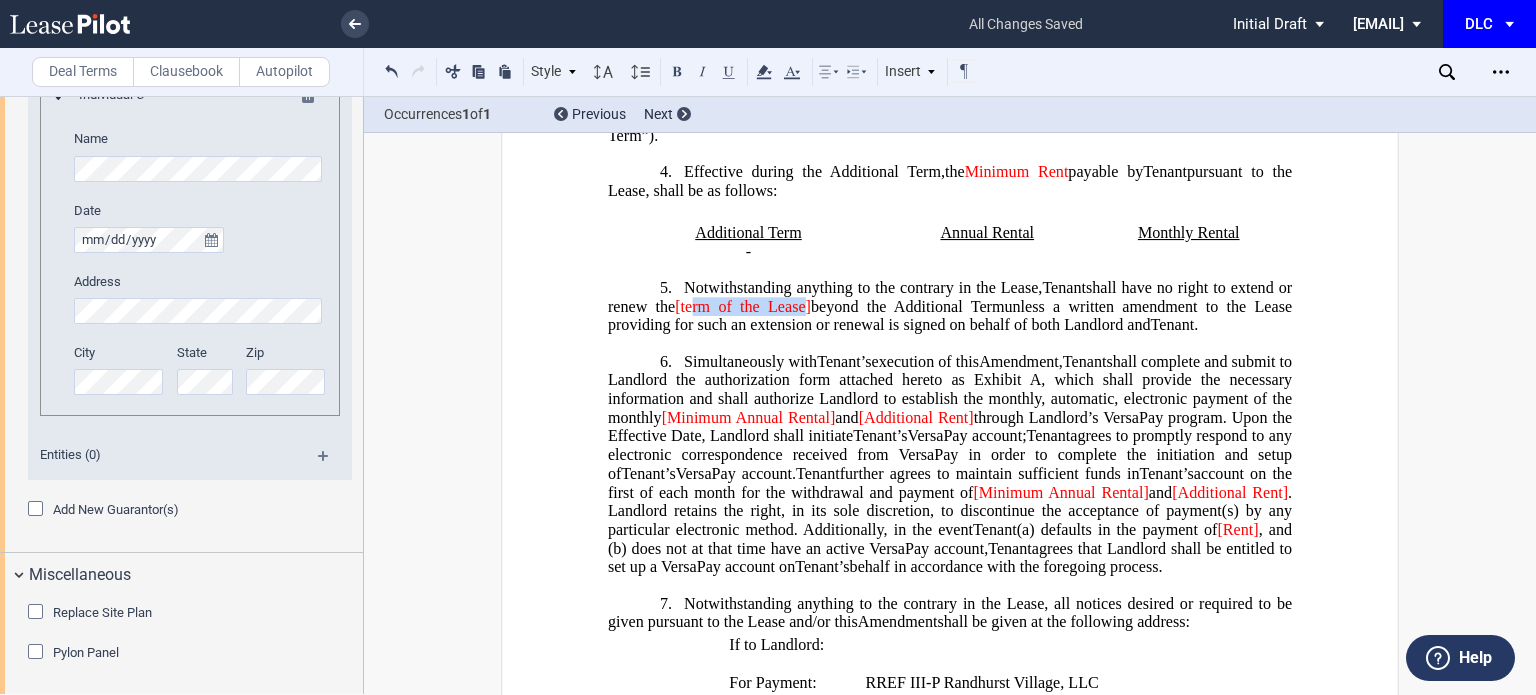 drag, startPoint x: 804, startPoint y: 427, endPoint x: 691, endPoint y: 430, distance: 113.03982 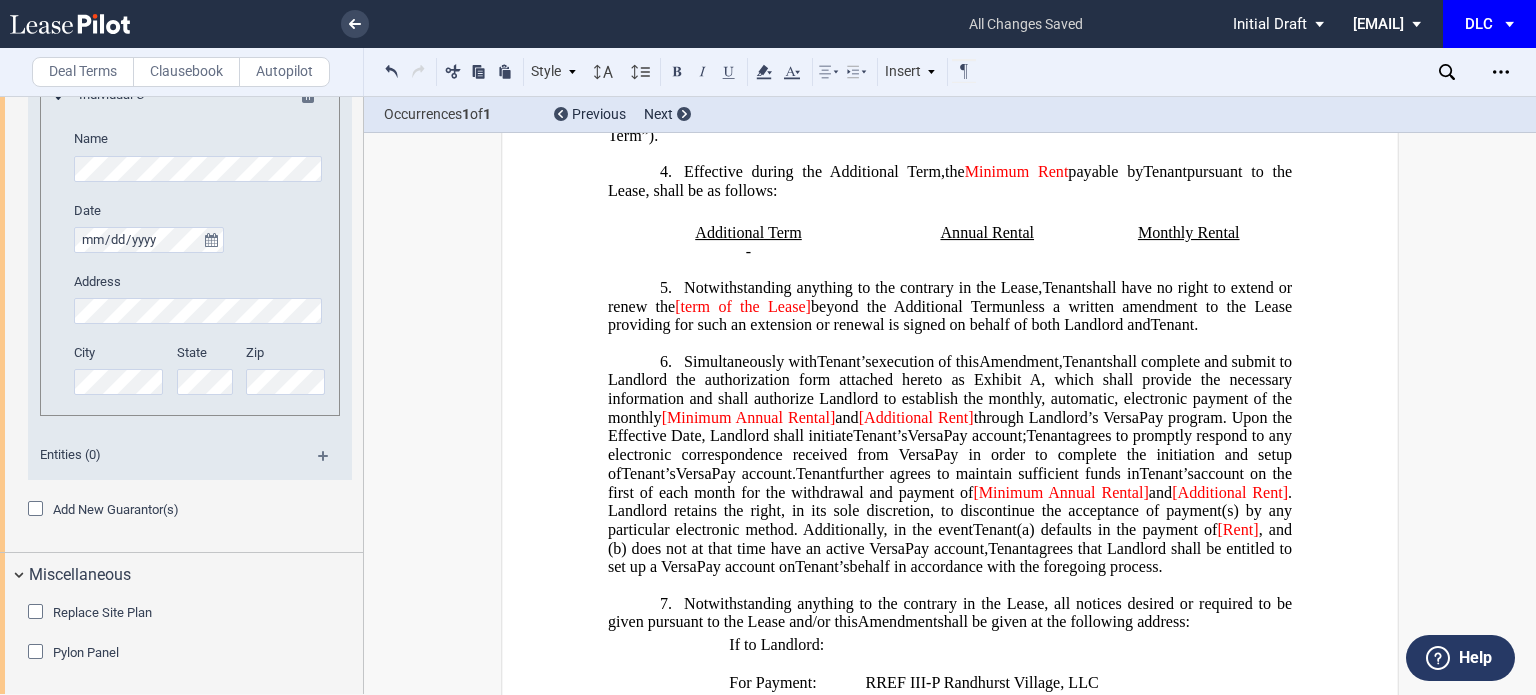 type 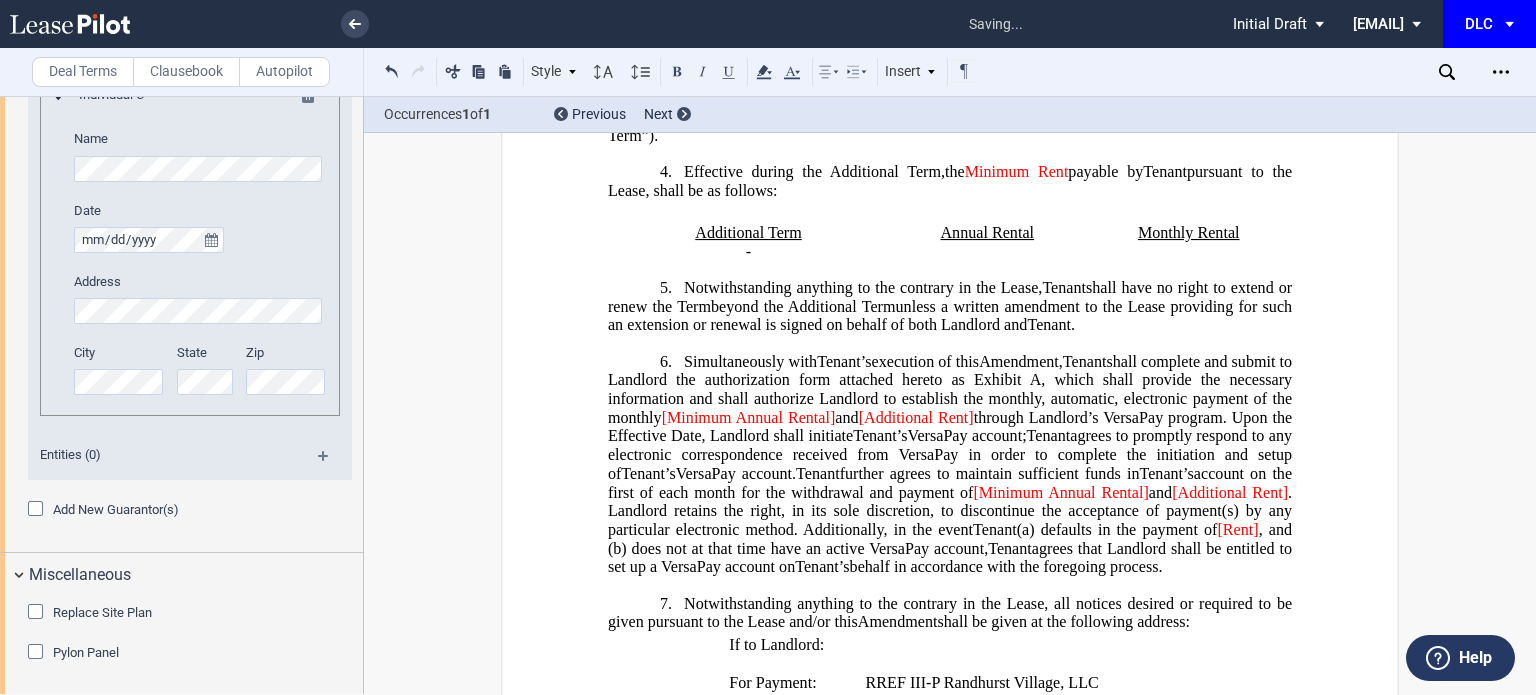 scroll, scrollTop: 992, scrollLeft: 0, axis: vertical 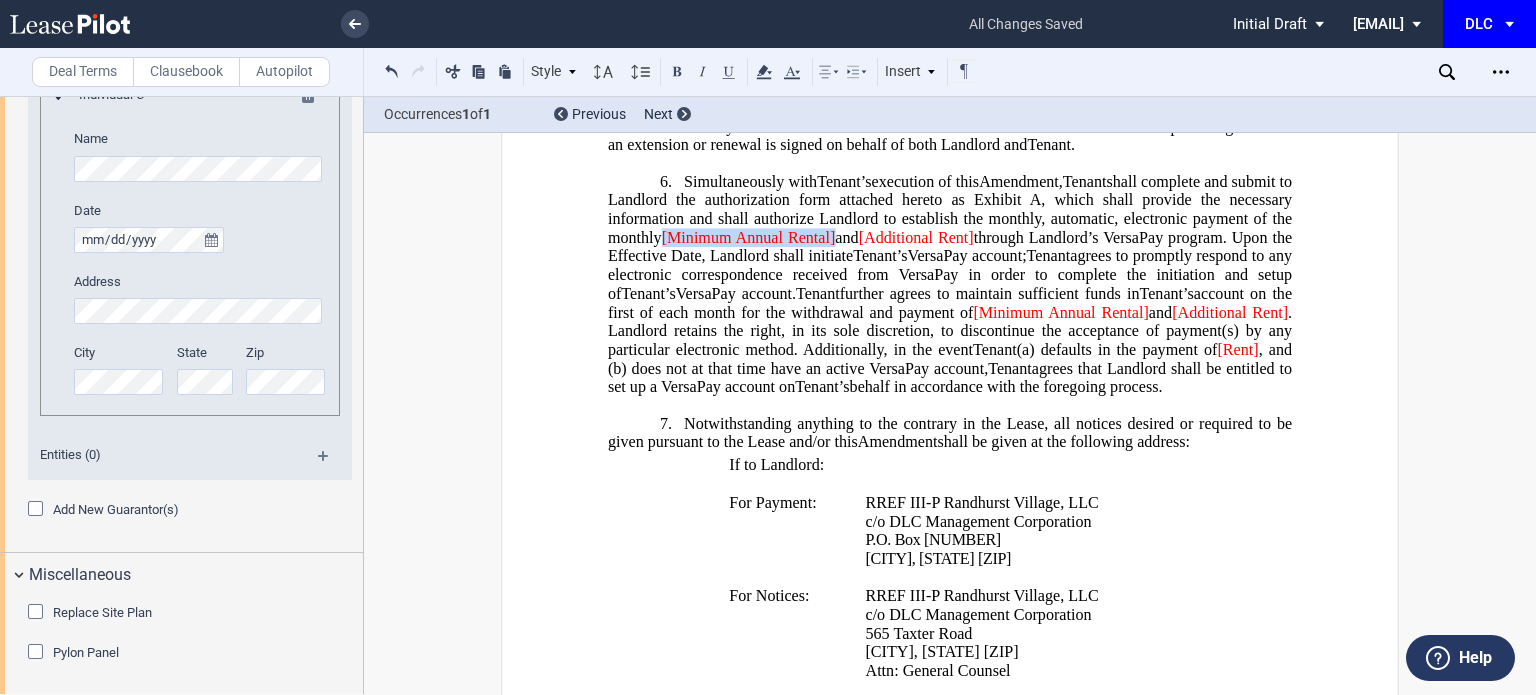 drag, startPoint x: 836, startPoint y: 358, endPoint x: 663, endPoint y: 357, distance: 173.00288 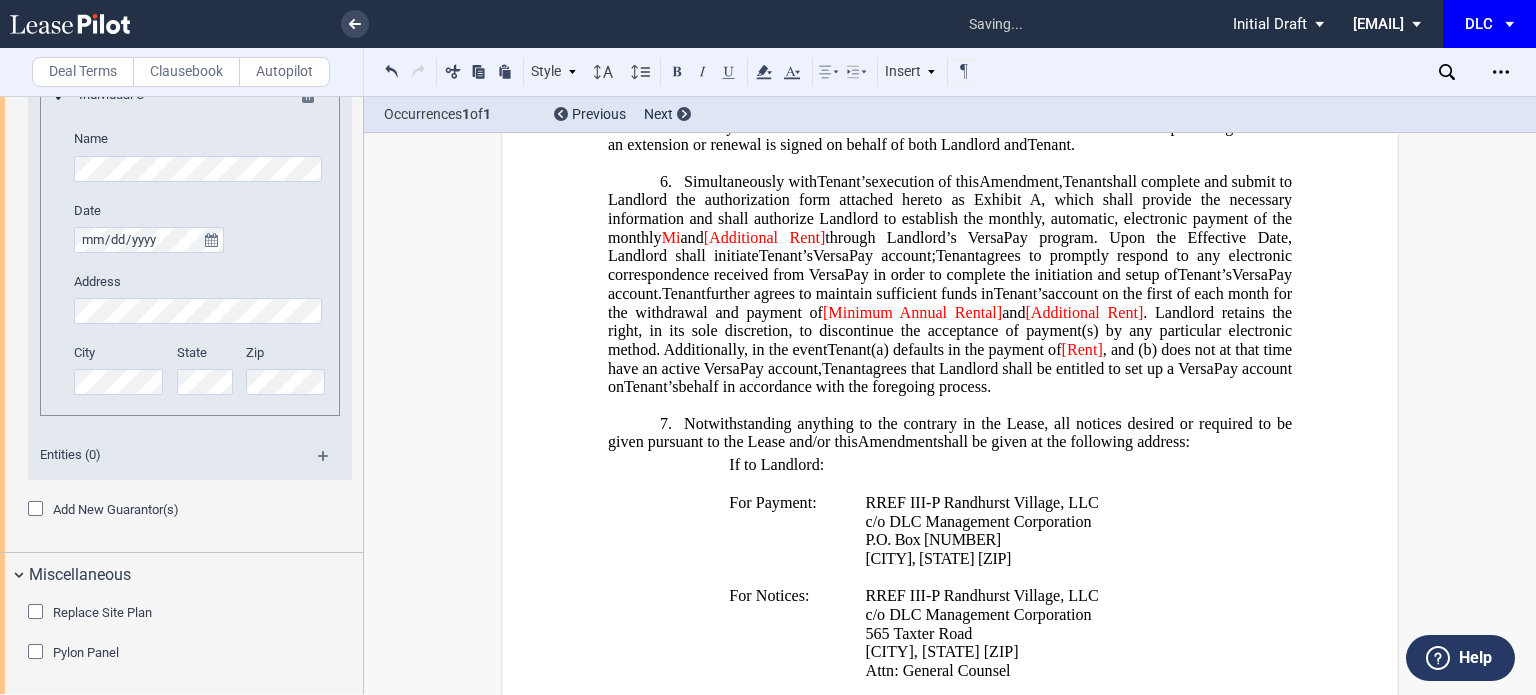 type 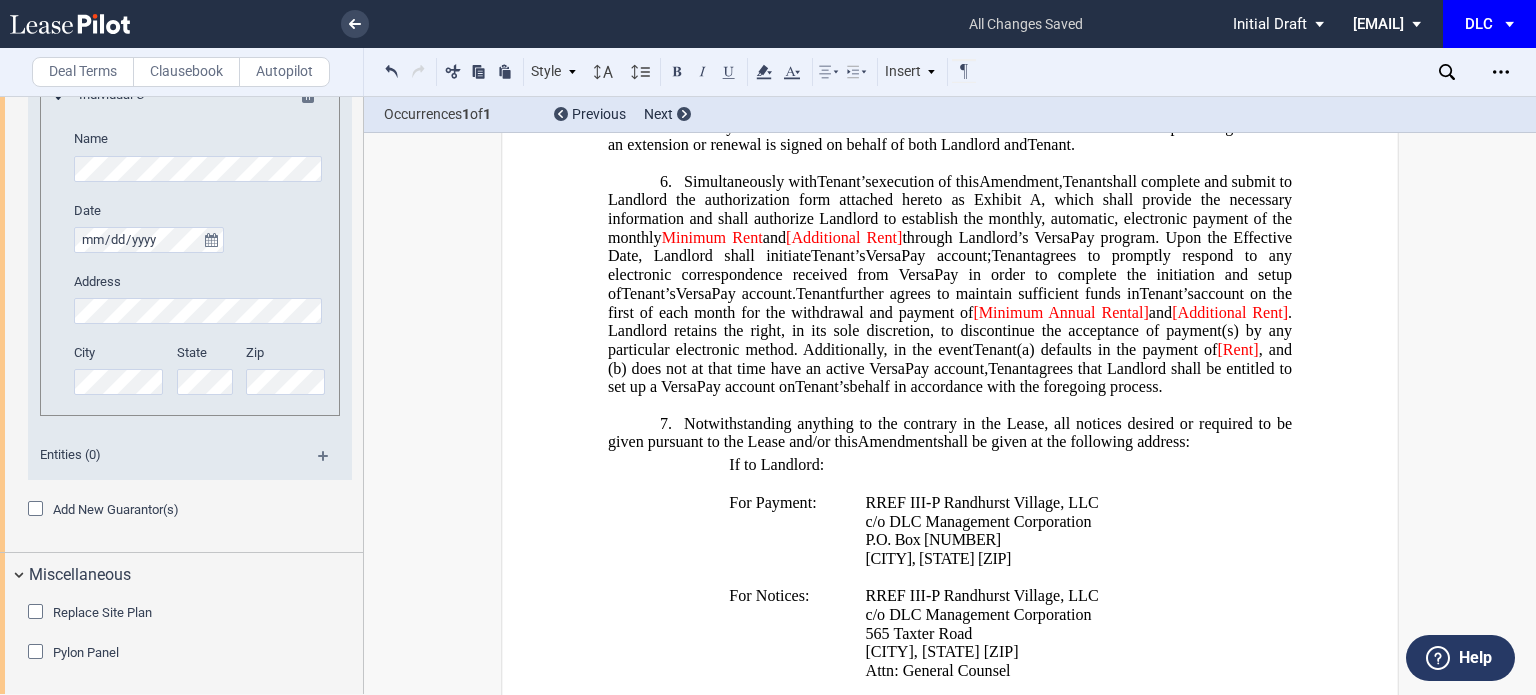 click on "[Additional Rent]" 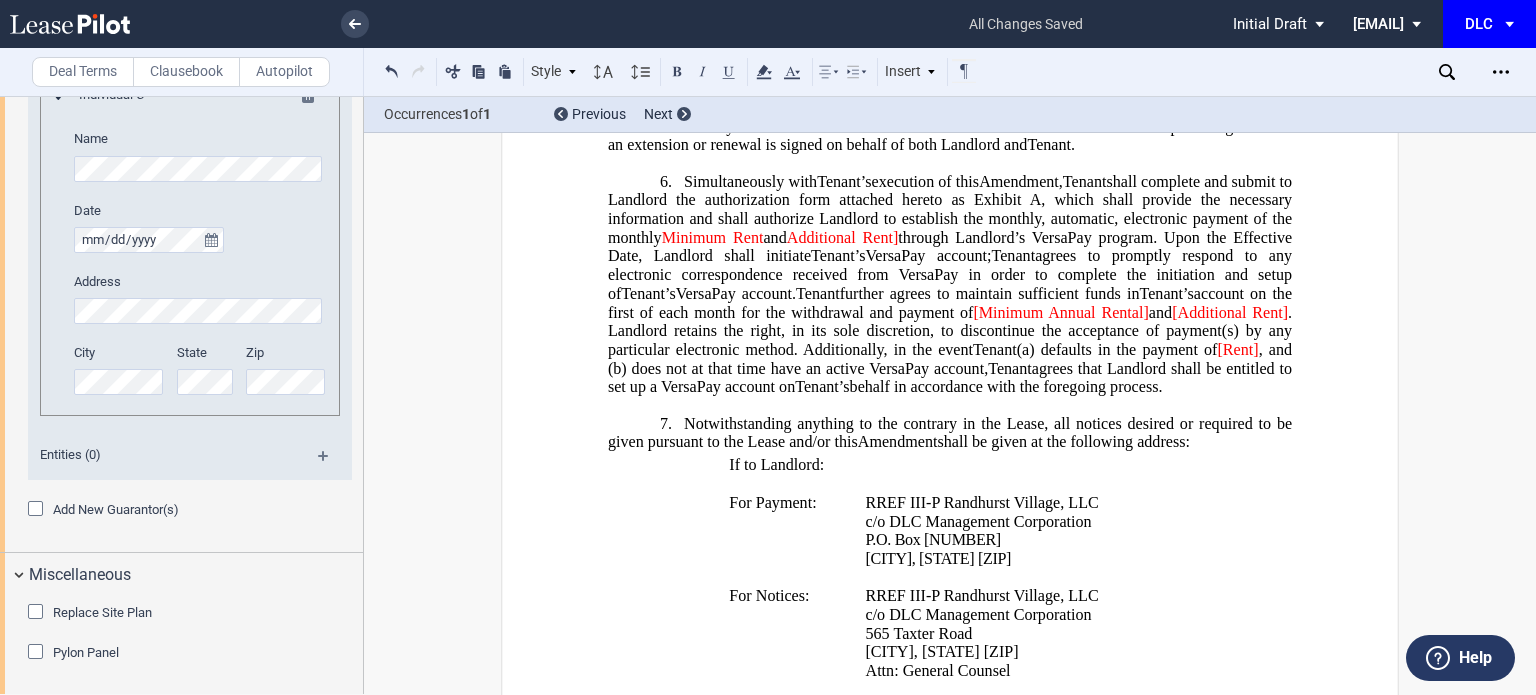 click on "Additional Rent]" 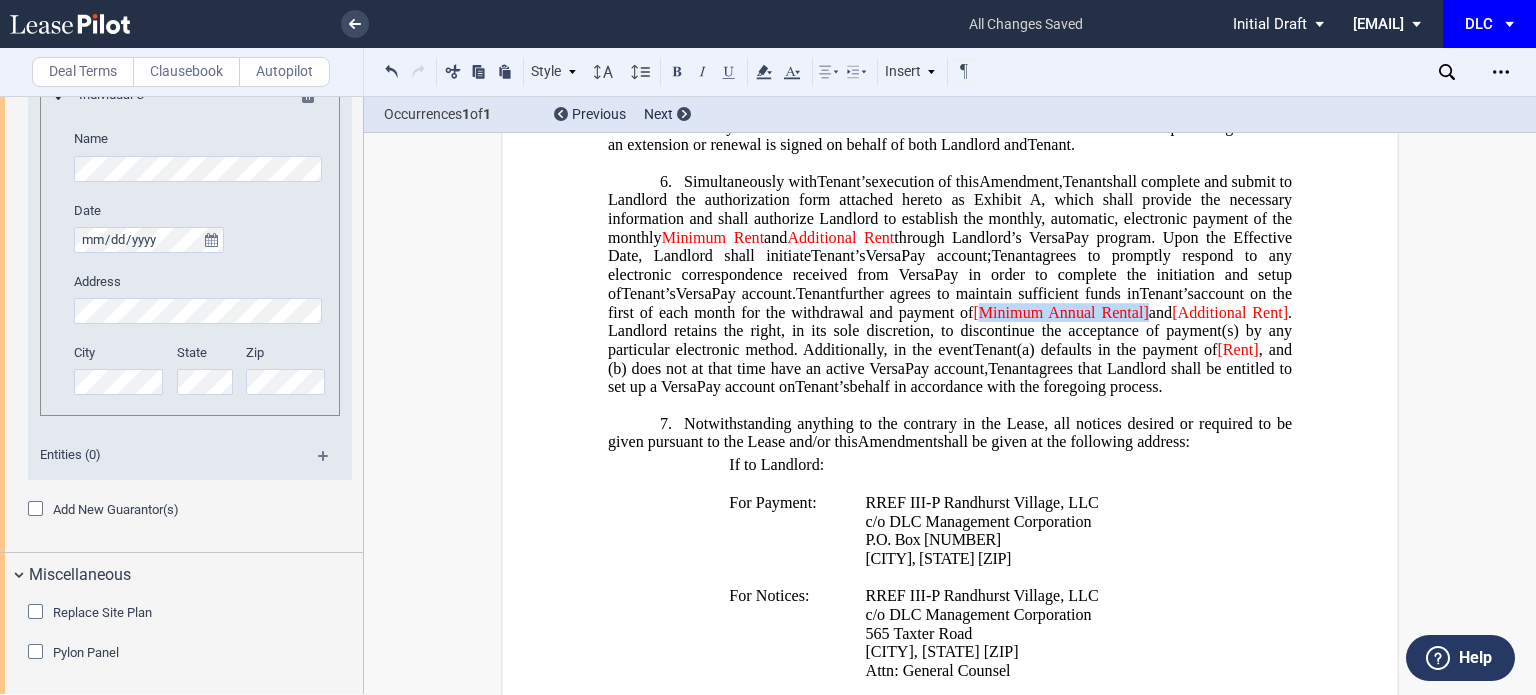 drag, startPoint x: 1135, startPoint y: 431, endPoint x: 964, endPoint y: 430, distance: 171.00293 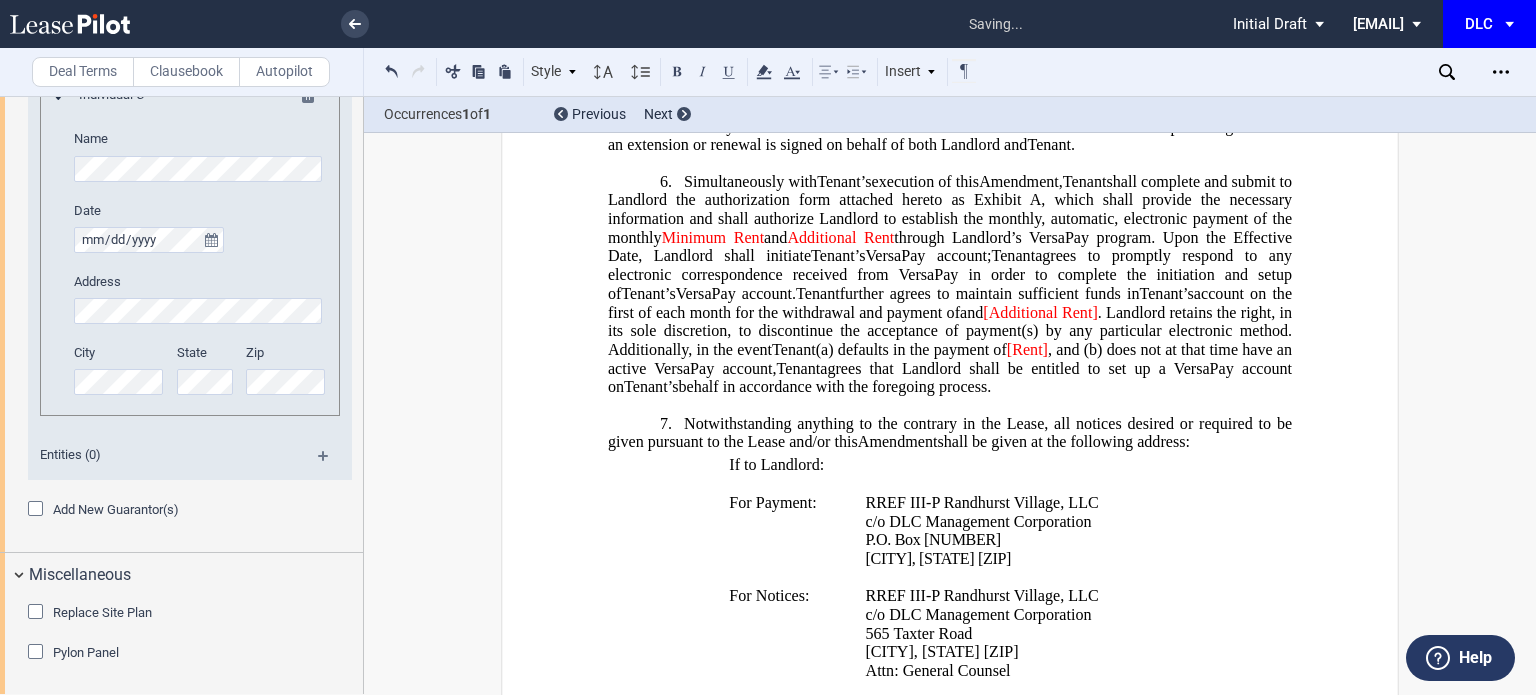 type 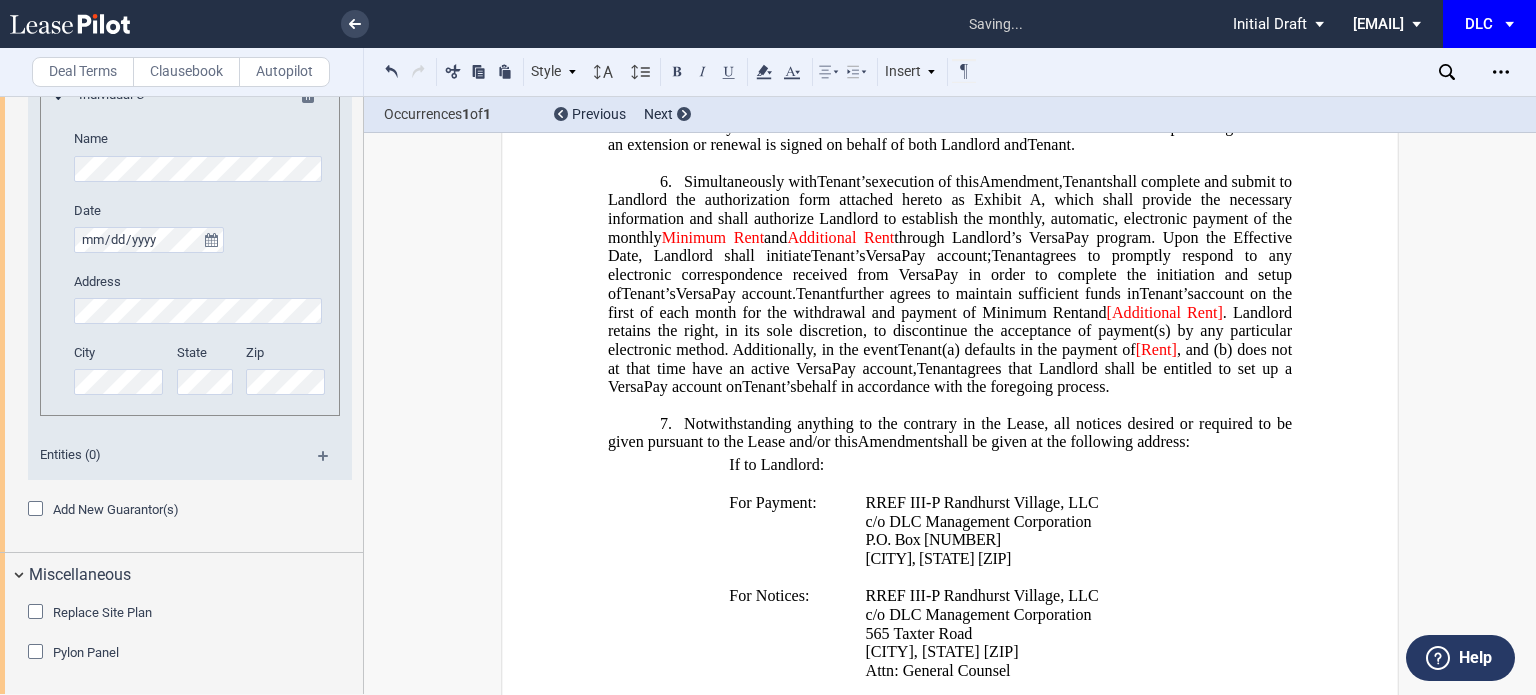 click on "[Additional Rent]" 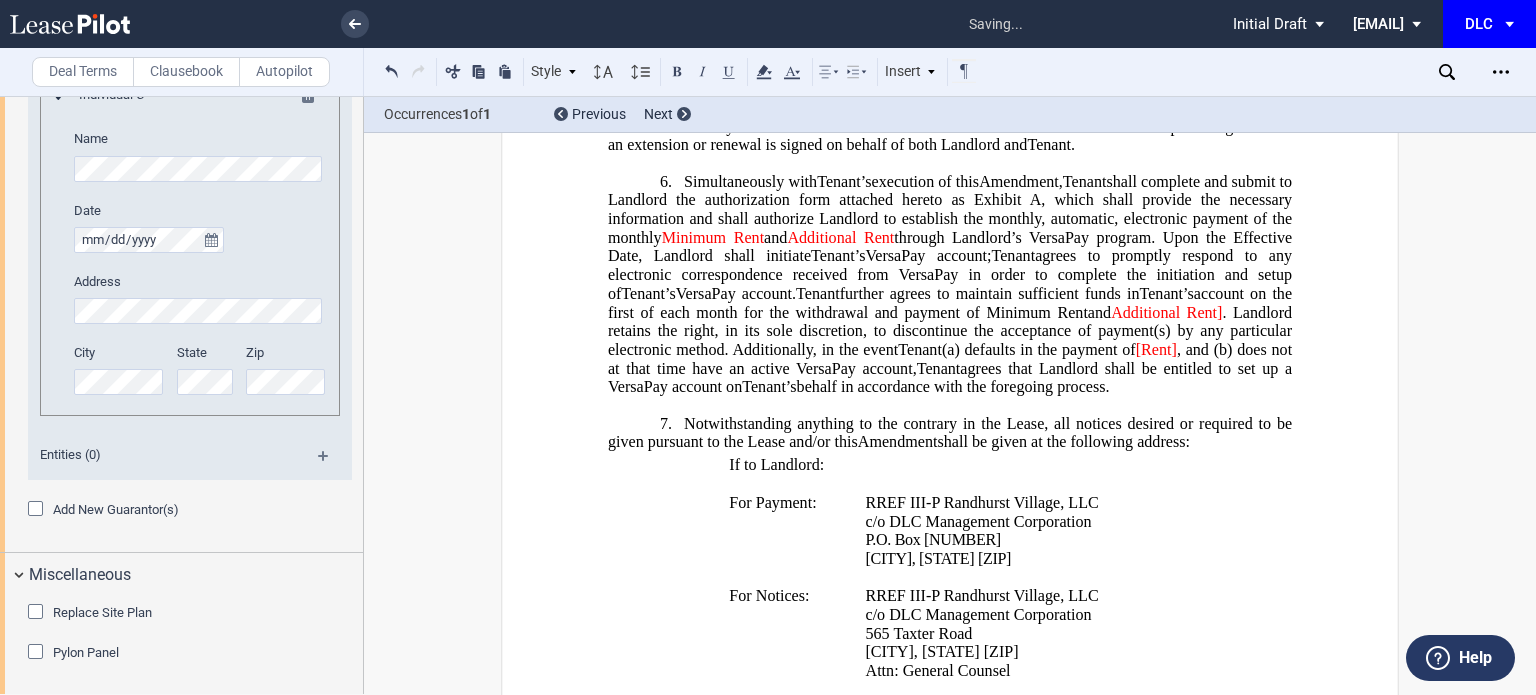 click on ". Landlord retains the right, in its sole discretion, to discontinue the acceptance of payment(s) by any particular electronic method. Additionally, in the event" 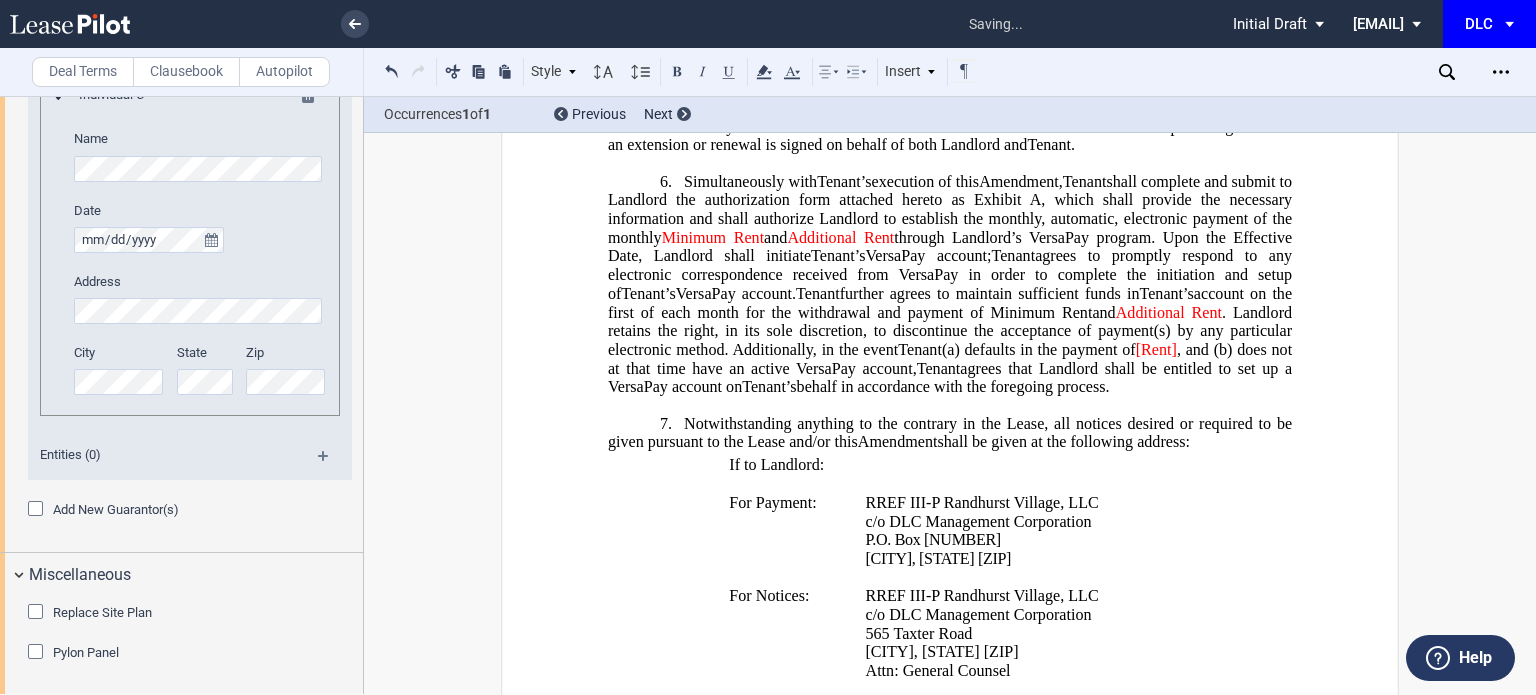 click on "[Rent]" 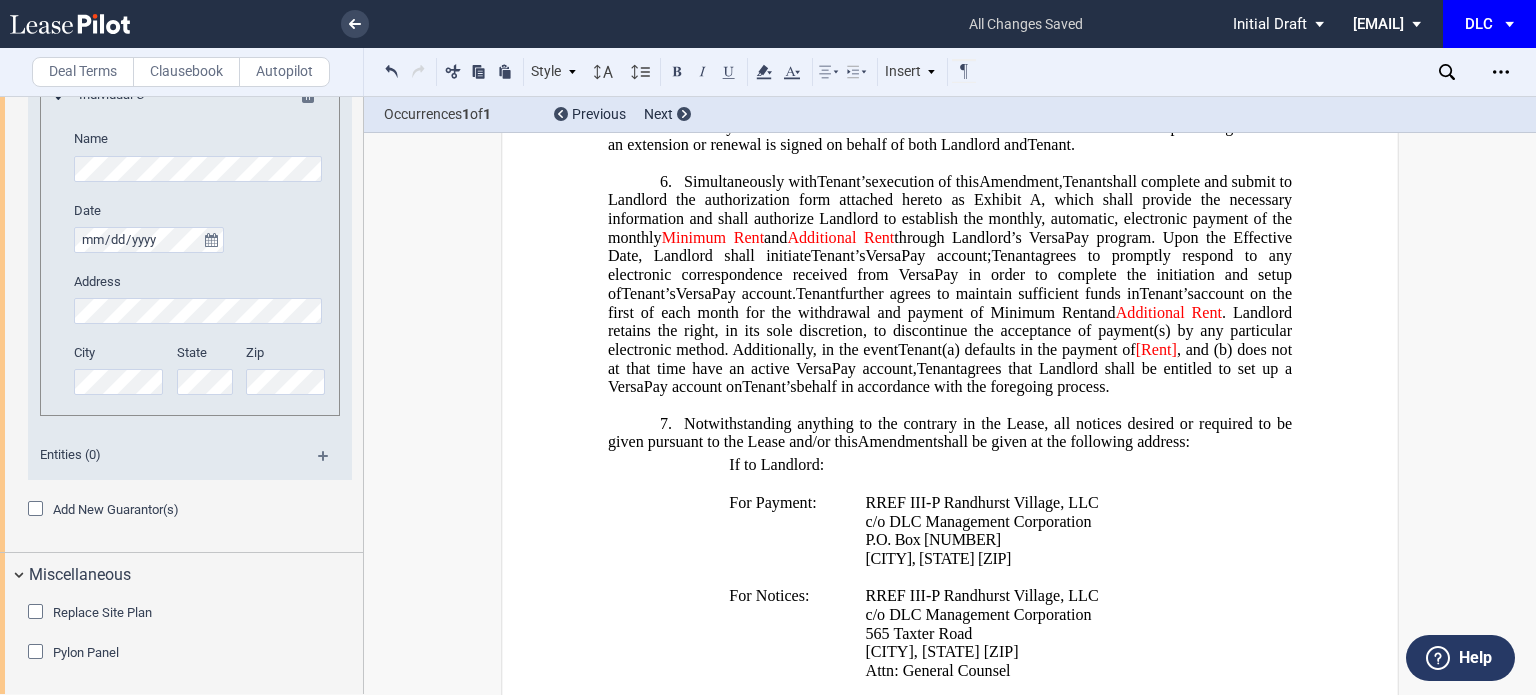 type 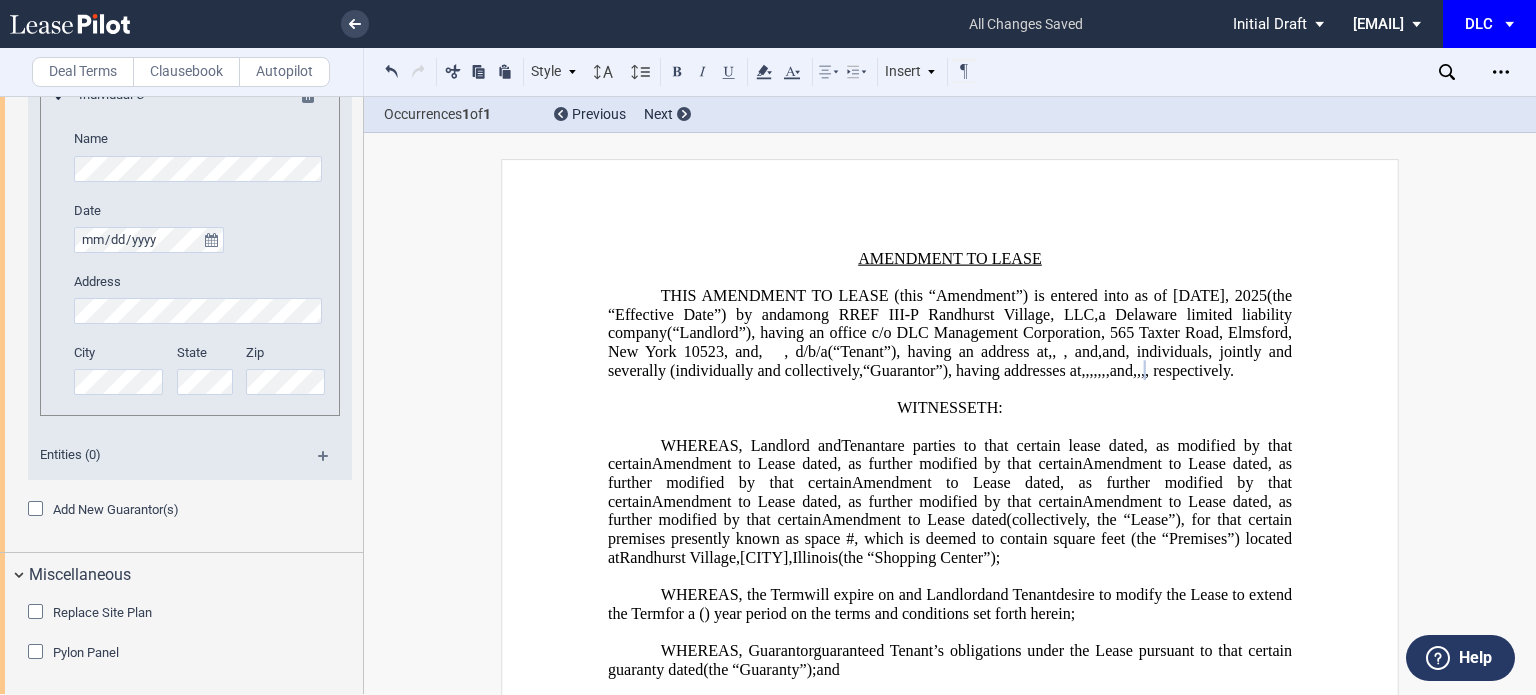 scroll, scrollTop: 0, scrollLeft: 0, axis: both 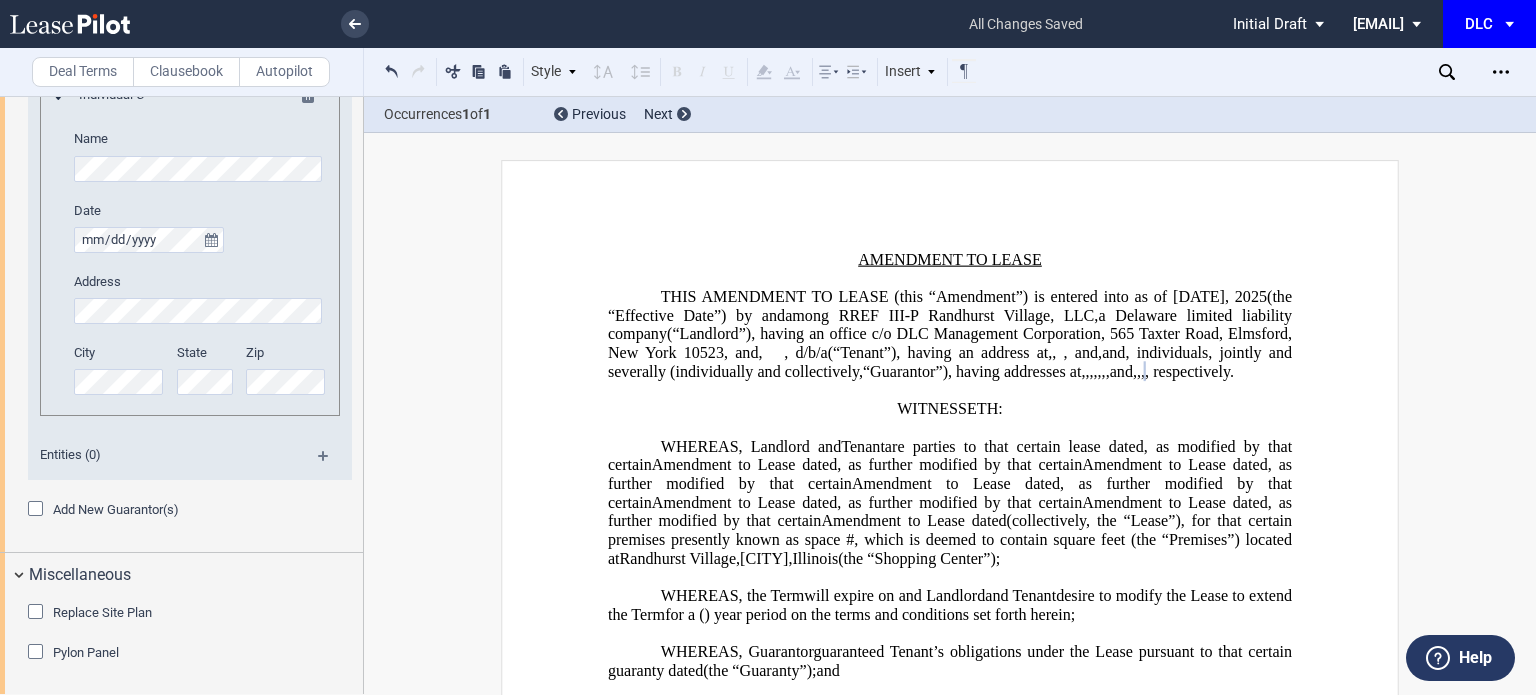 click on "(the “Effective Date”) by and" 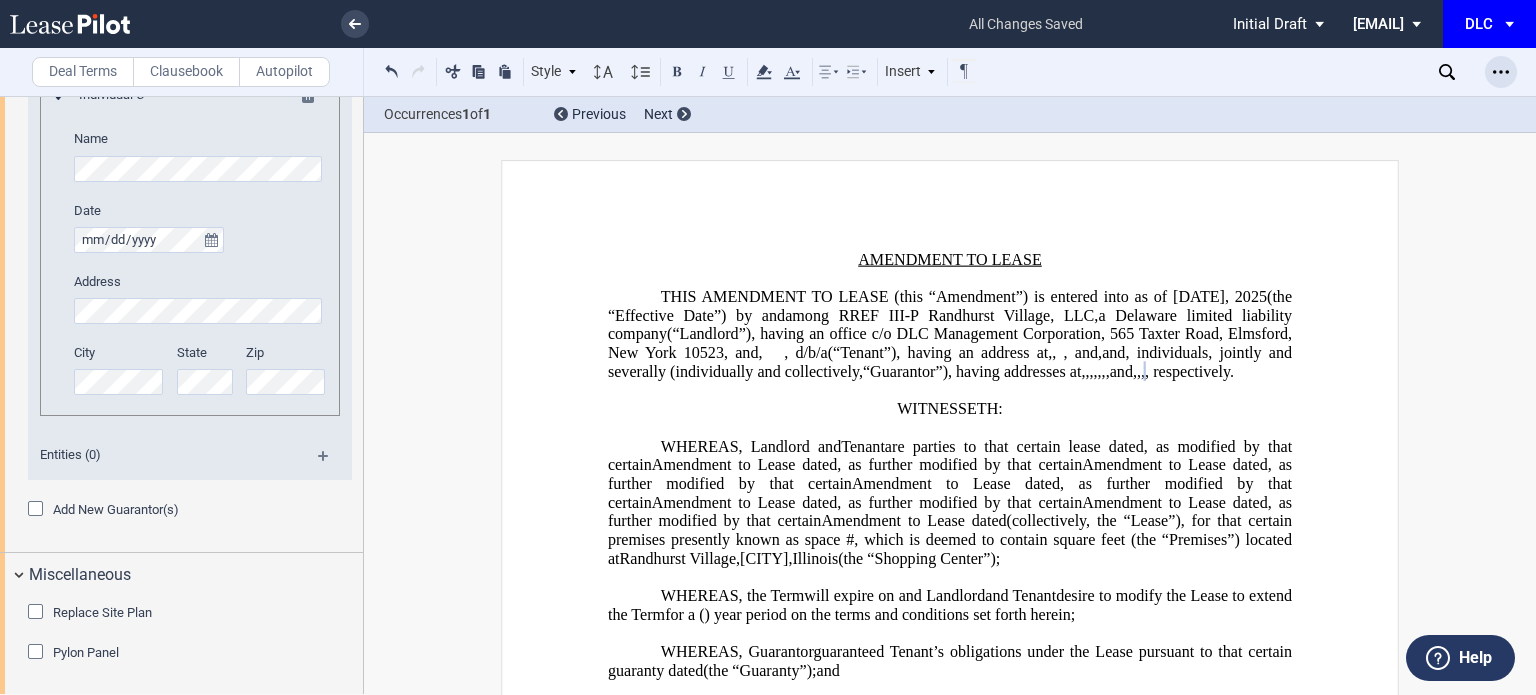 click 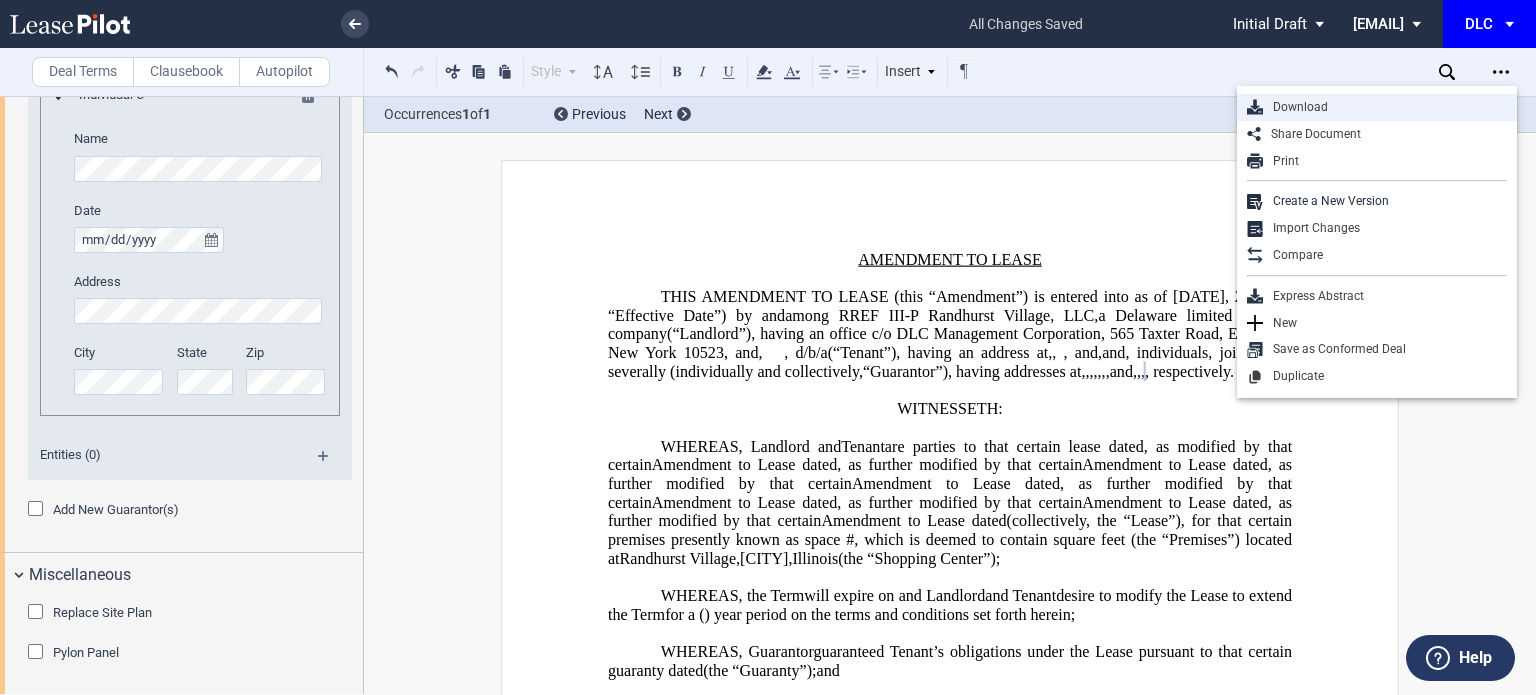 click on "Download" at bounding box center (1385, 107) 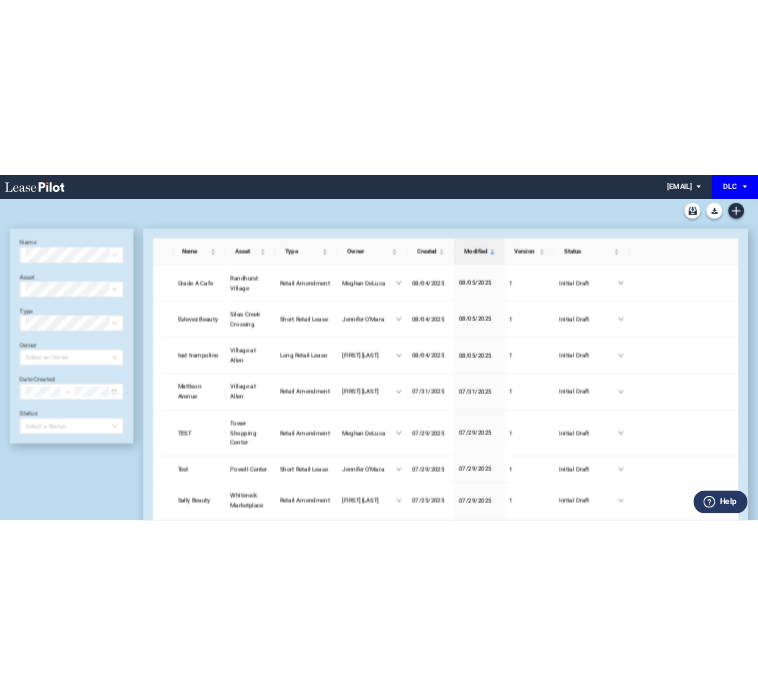 scroll, scrollTop: 0, scrollLeft: 0, axis: both 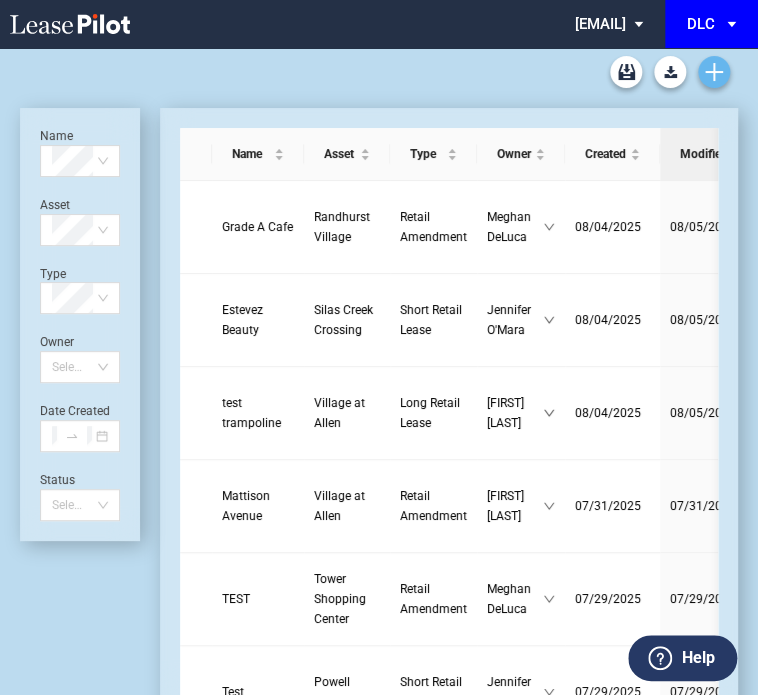 click 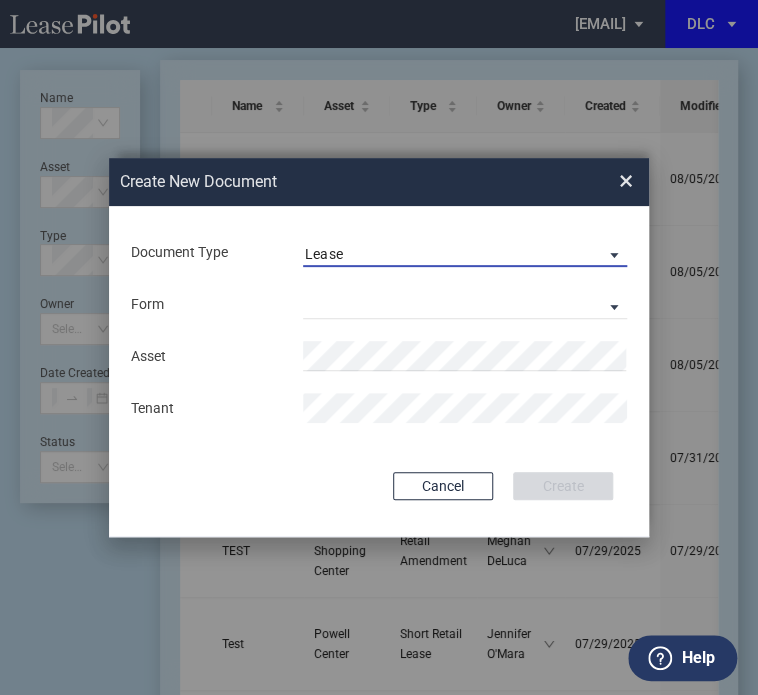 click on "Lease" at bounding box center (449, 255) 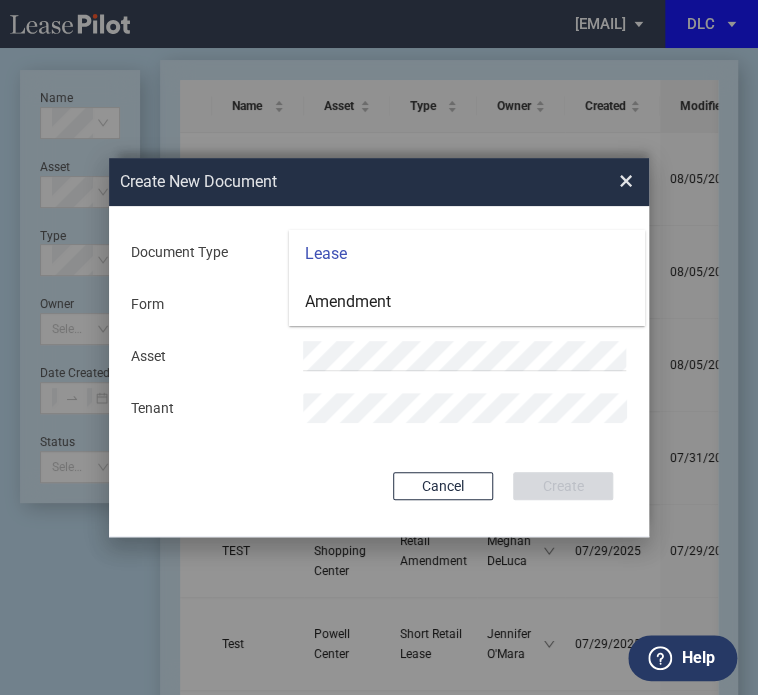 click at bounding box center [379, 371] 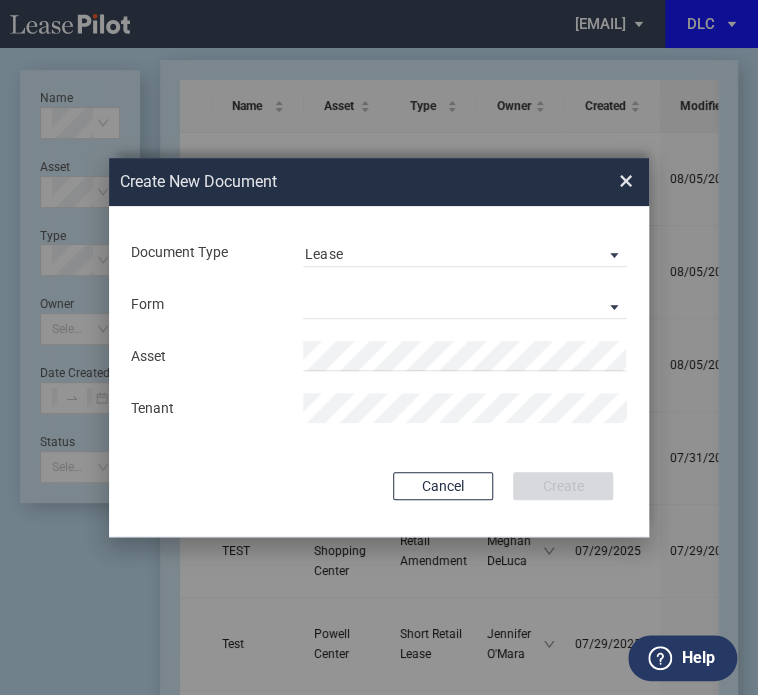 click on "×" at bounding box center [626, 181] 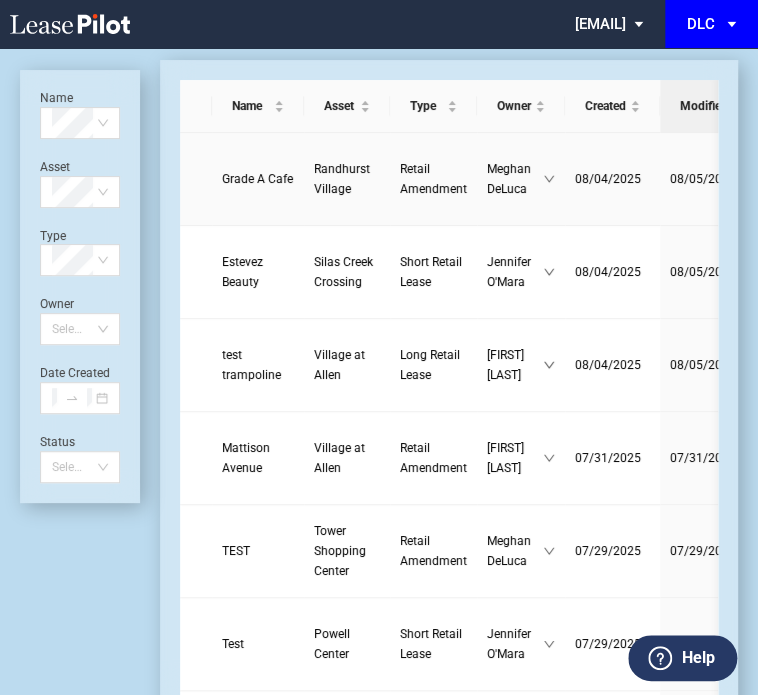 scroll, scrollTop: 0, scrollLeft: 0, axis: both 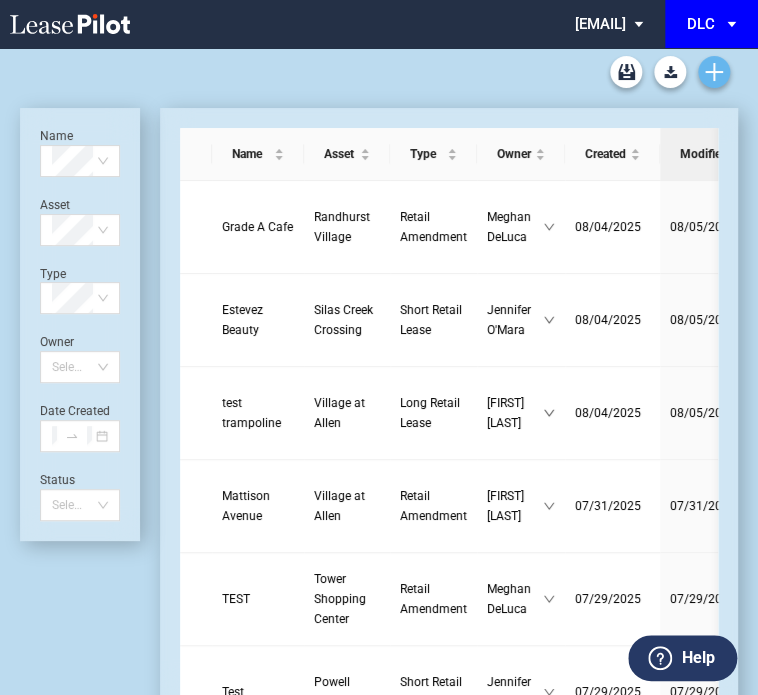 click 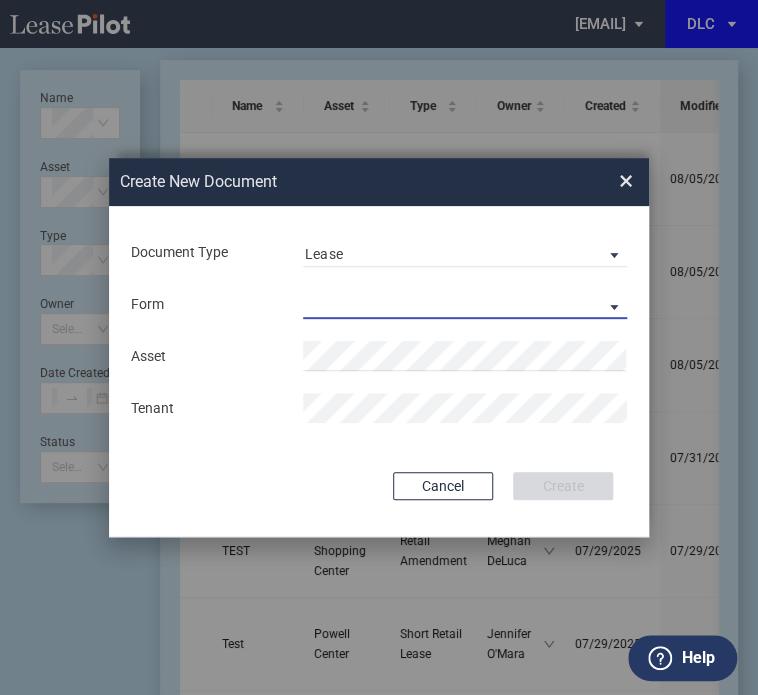 click on "Long Retail Lease
Short Retail Lease" at bounding box center [465, 304] 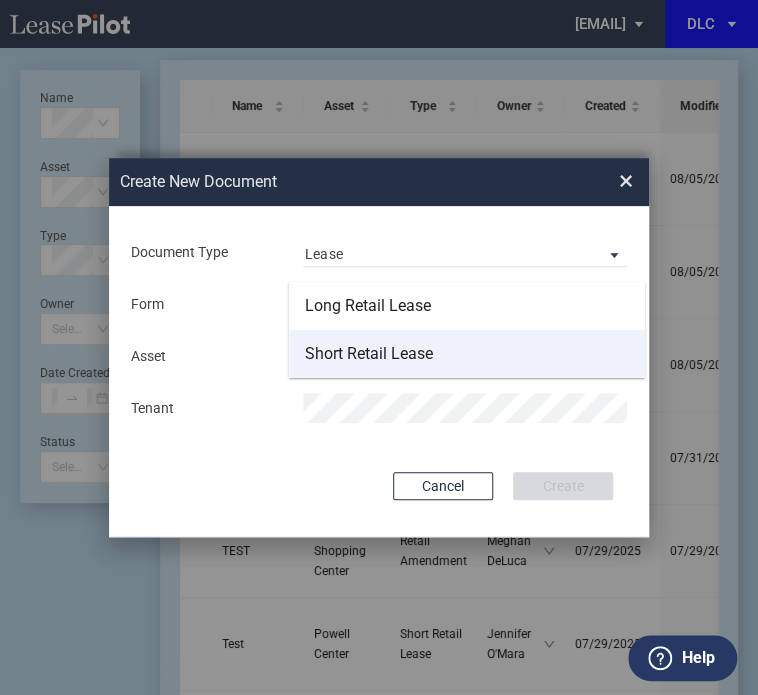 click on "Short Retail Lease" at bounding box center [369, 354] 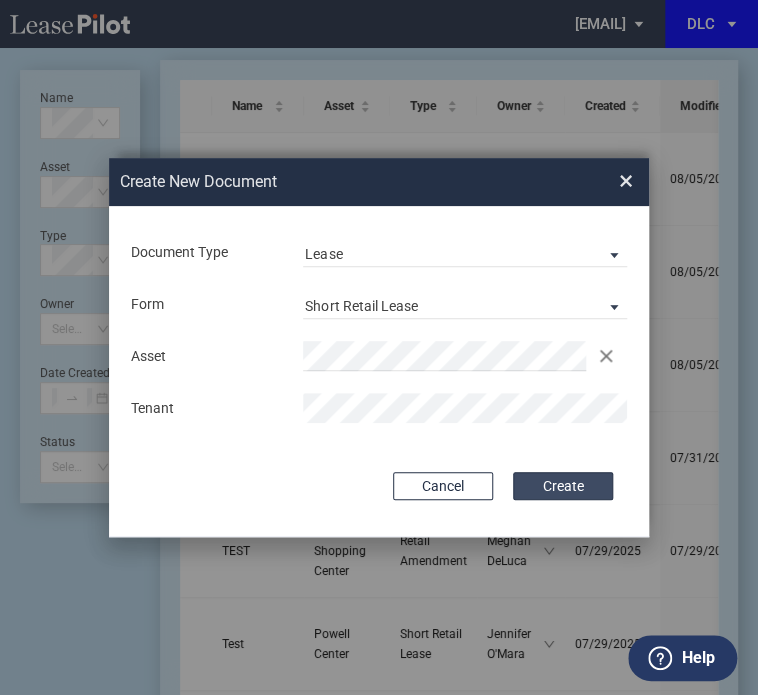 click on "Create" at bounding box center [563, 486] 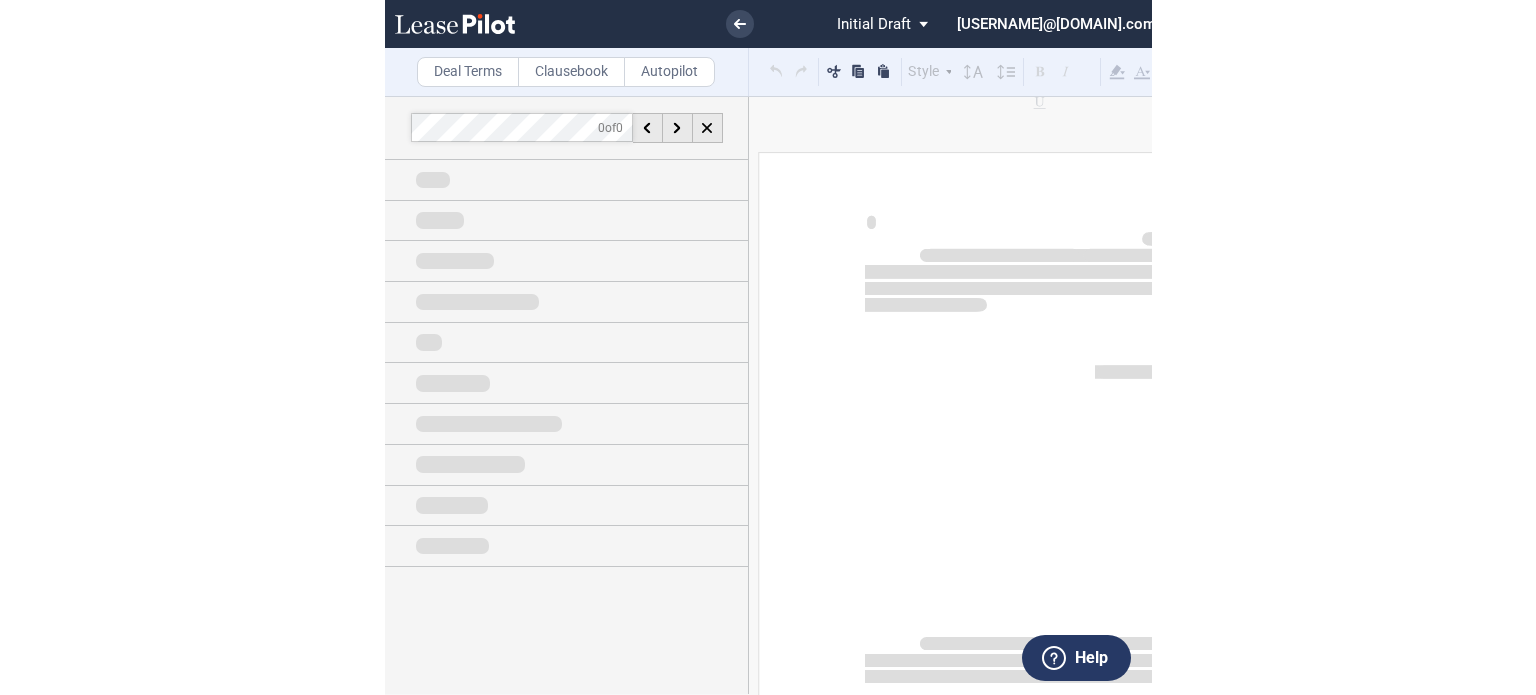 scroll, scrollTop: 0, scrollLeft: 0, axis: both 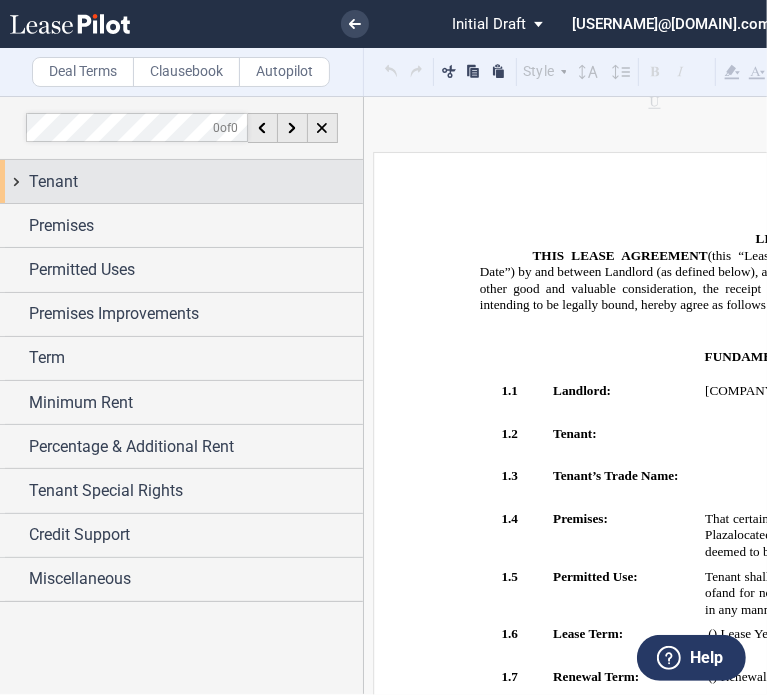 click on "Tenant" at bounding box center (196, 182) 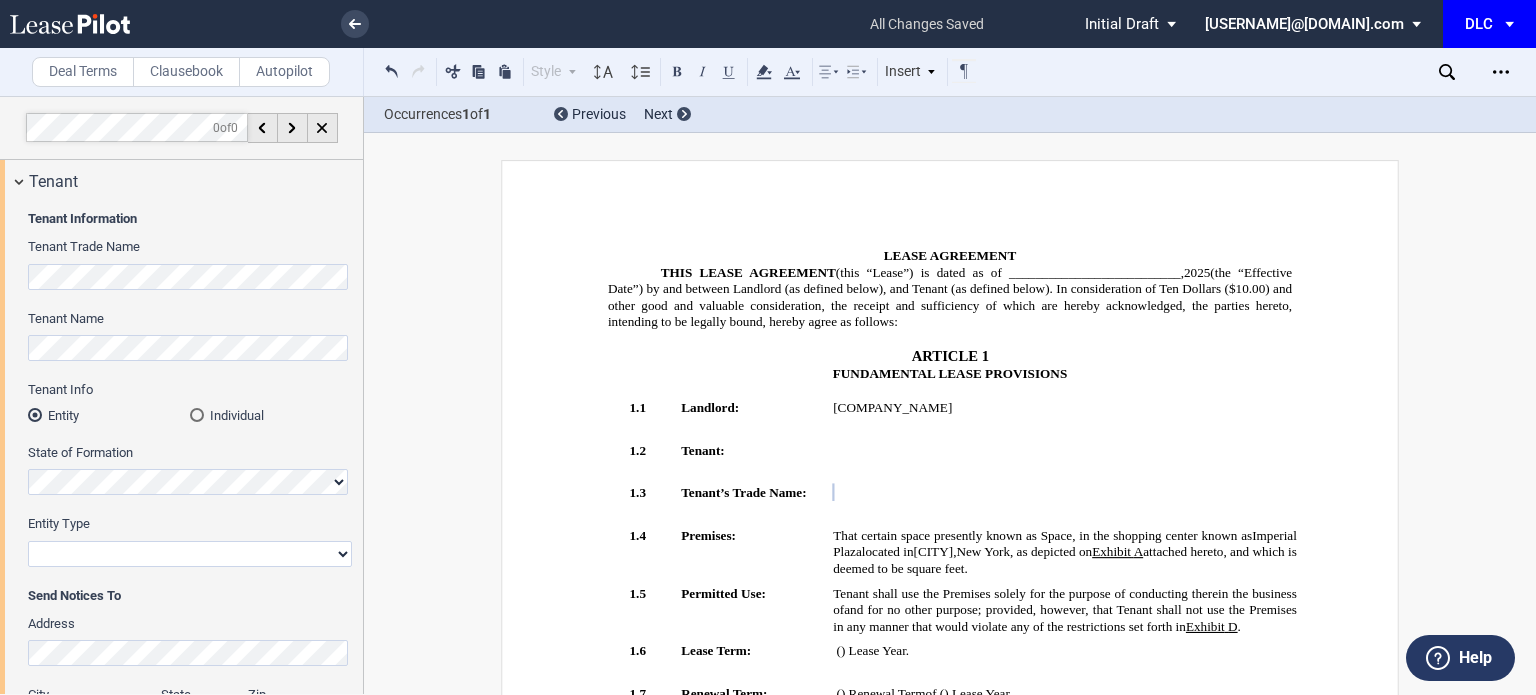 click on "﻿ ﻿" at bounding box center (1065, 493) 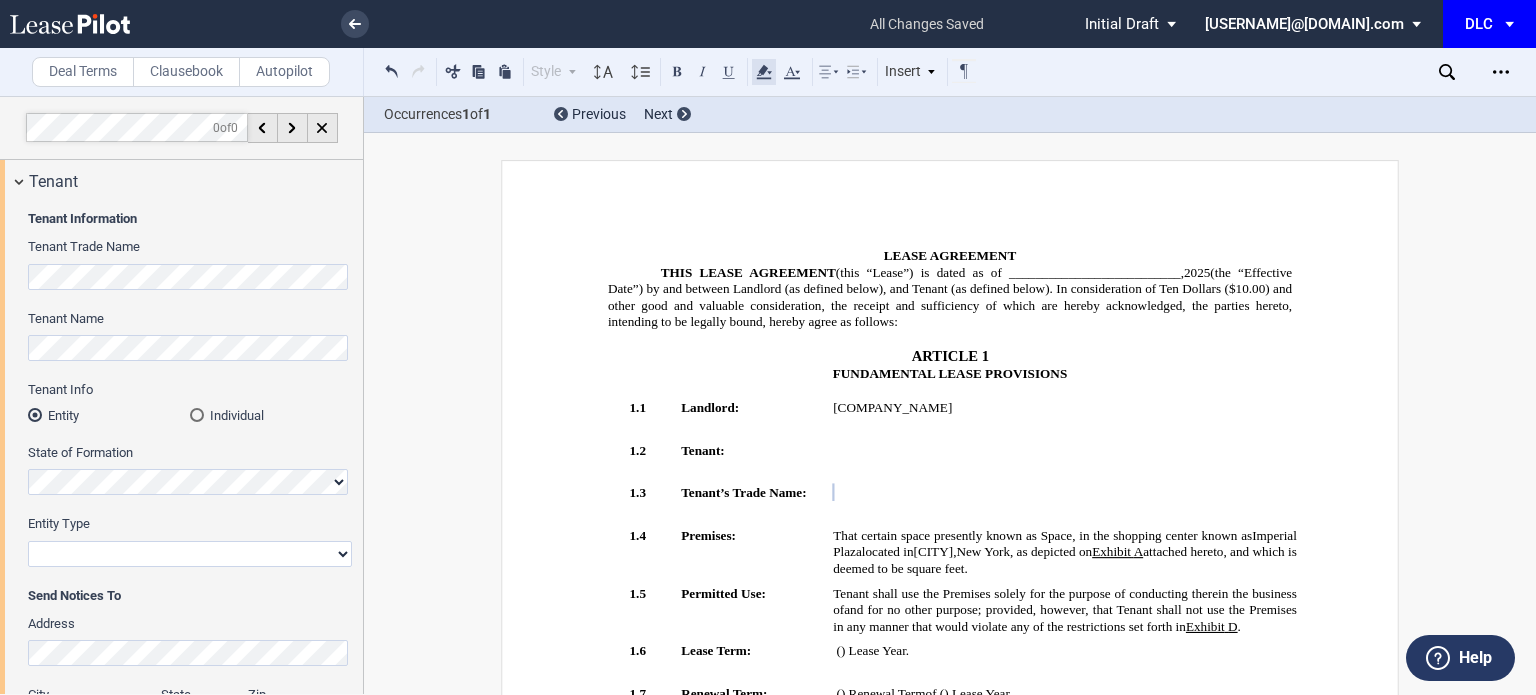 click 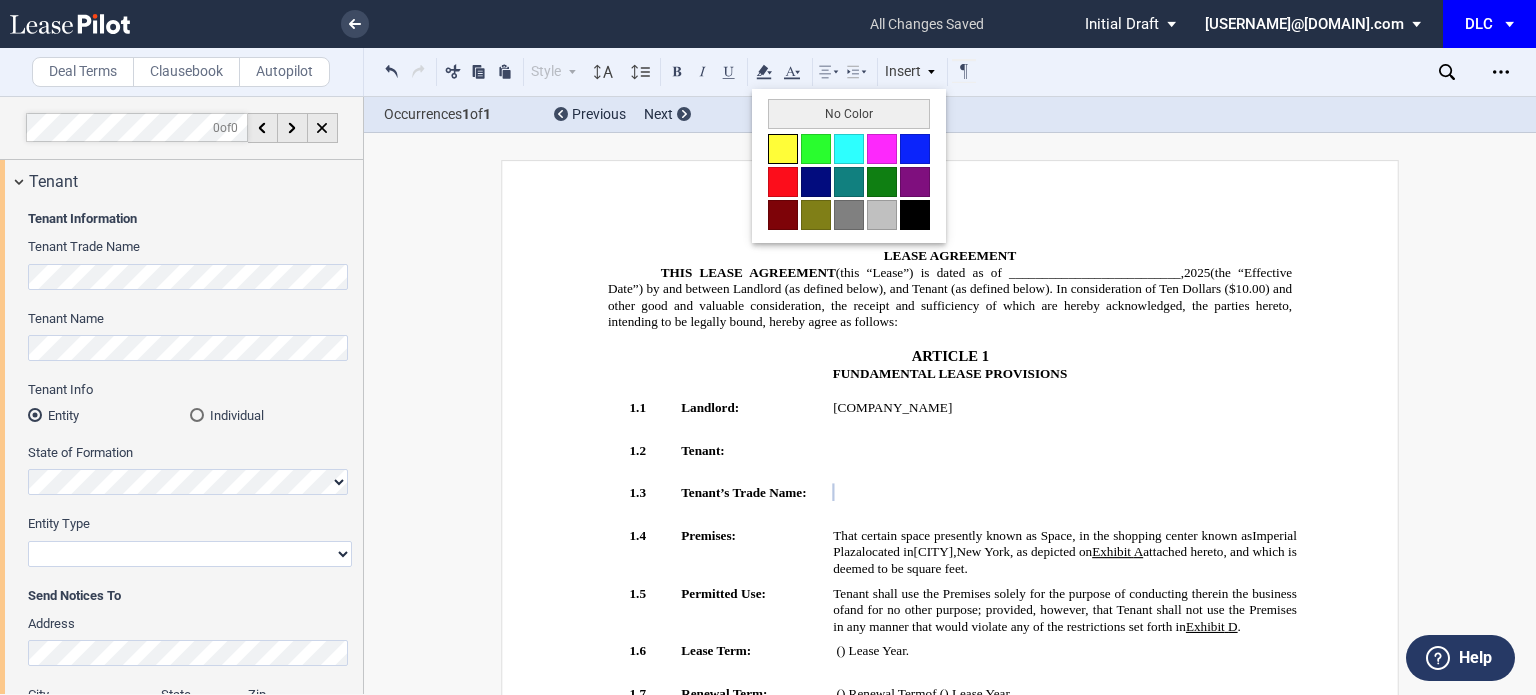 click at bounding box center (783, 149) 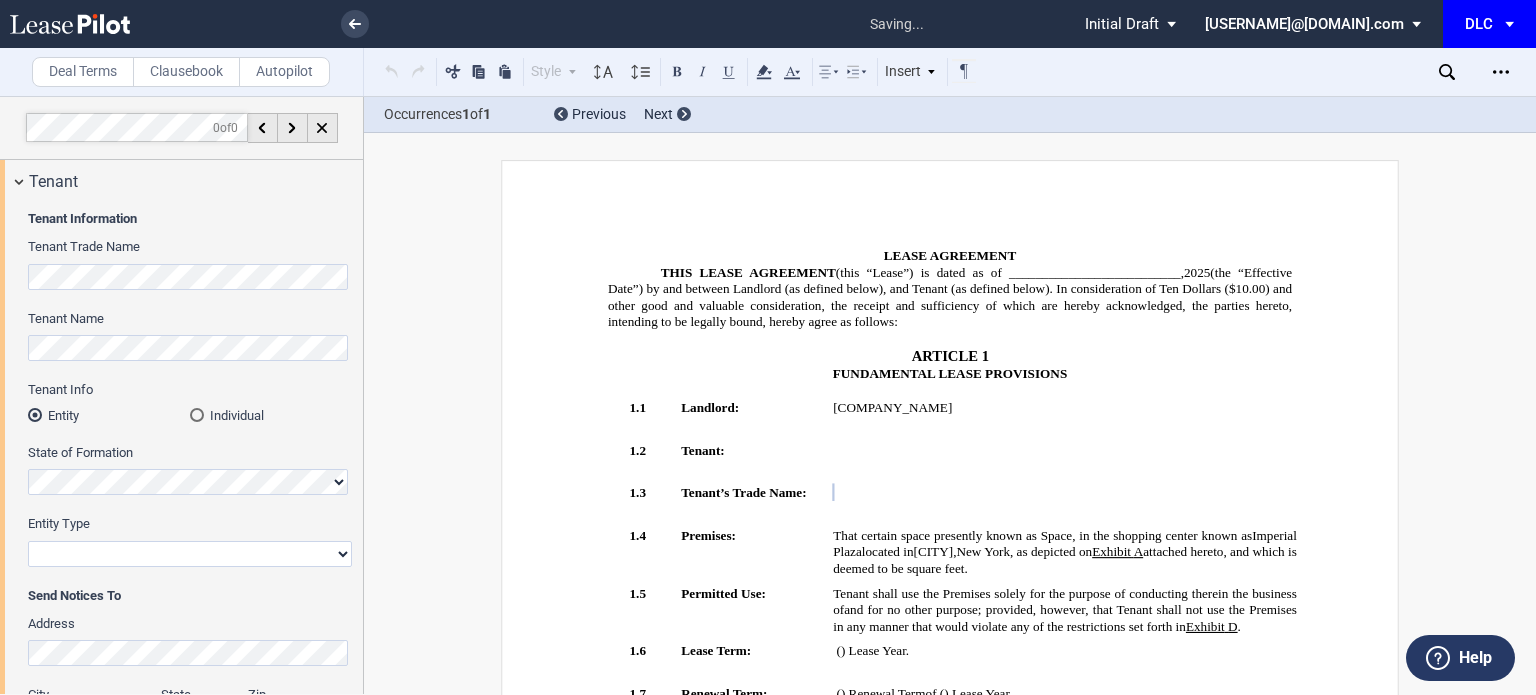 click on "﻿ ﻿" at bounding box center [1065, 463] 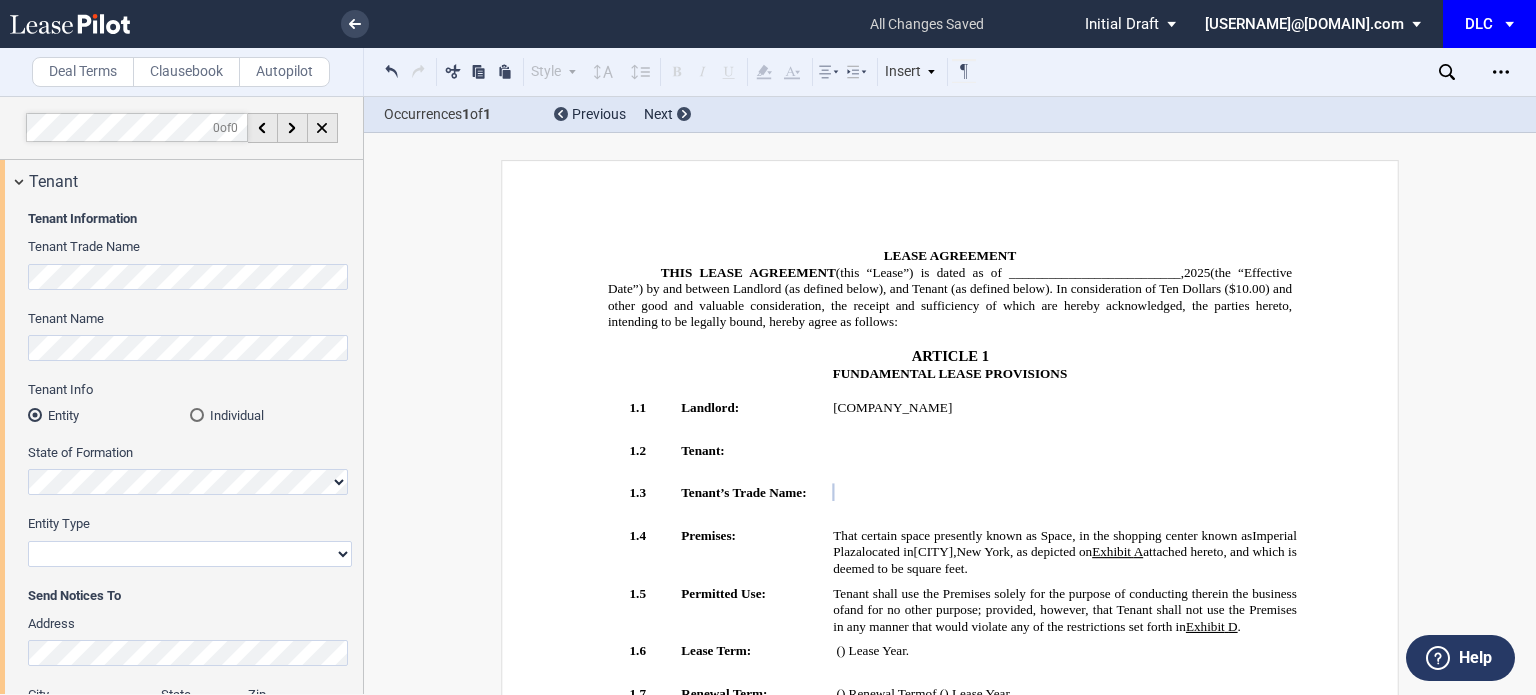 click on "Tenant Information
Tenant Trade Name
Tenant Name
Tenant Info
Entity
Individual
State of Formation
Entity Type
Corporation
Limited Liability Company
General Partnership
Limited Partnership
Other" at bounding box center [181, 555] 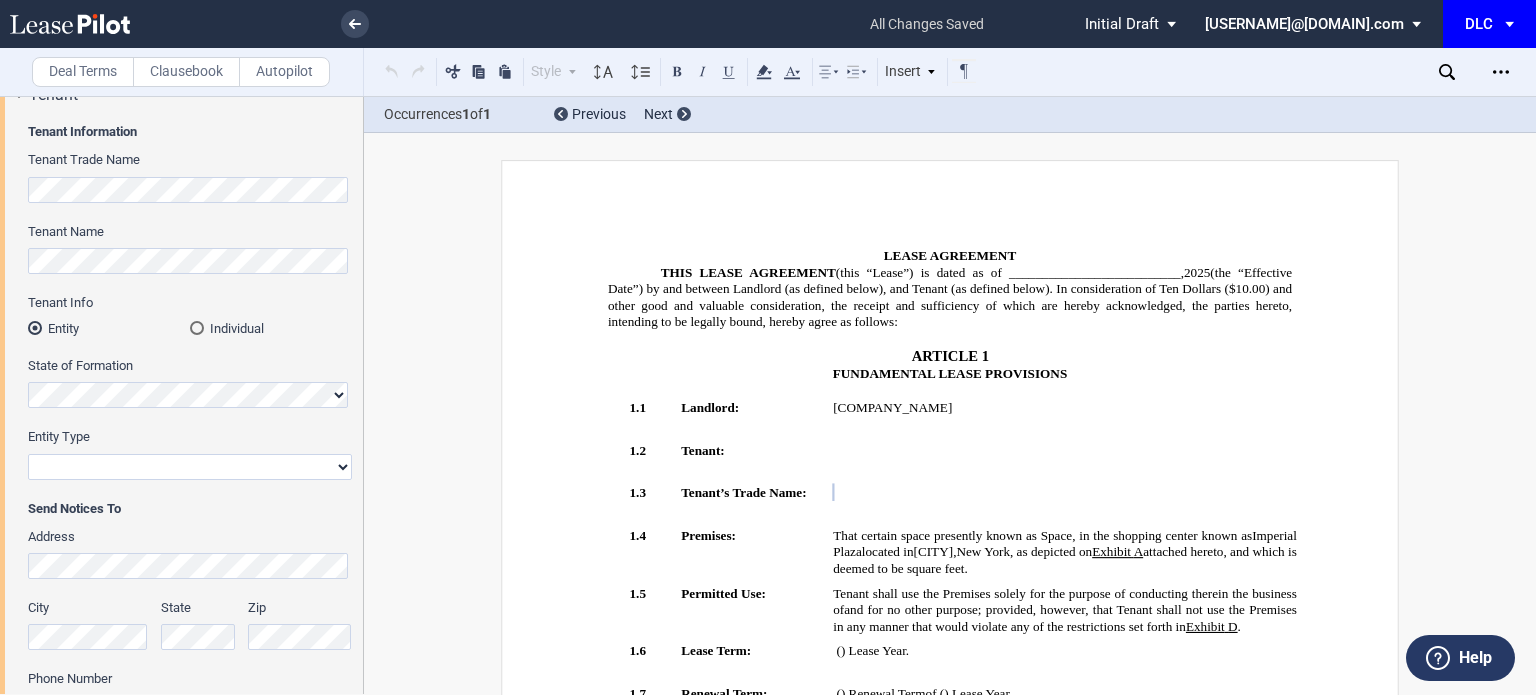 scroll, scrollTop: 92, scrollLeft: 0, axis: vertical 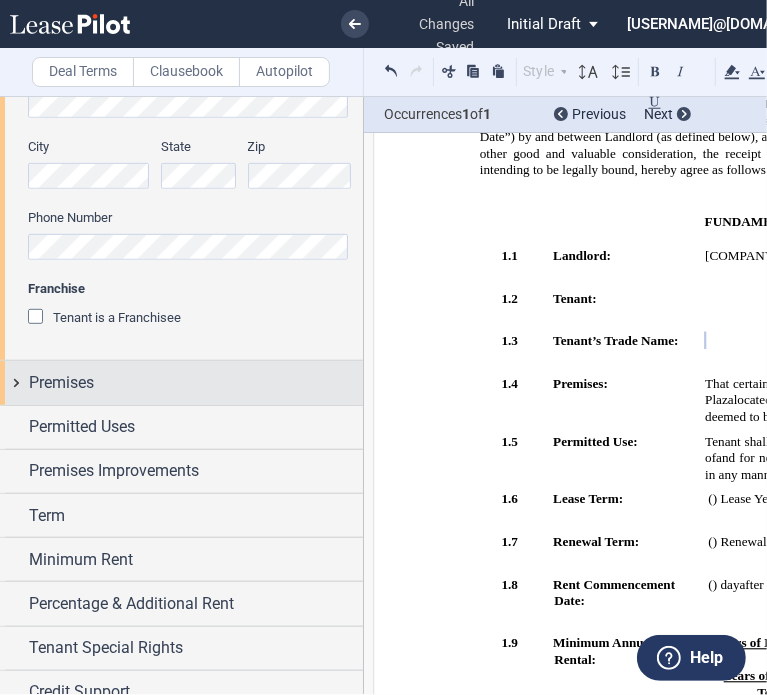 click on "Premises" at bounding box center (196, 383) 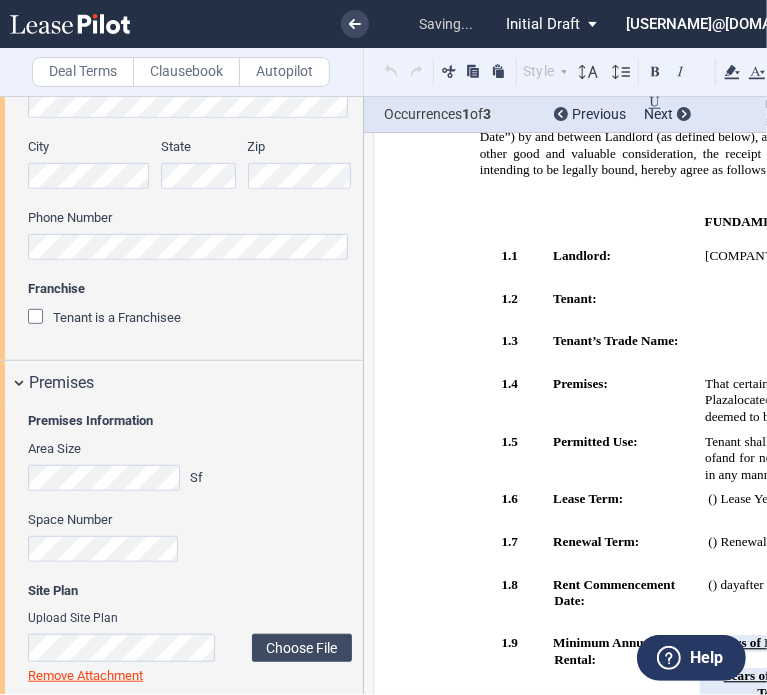 click on "Space Number" 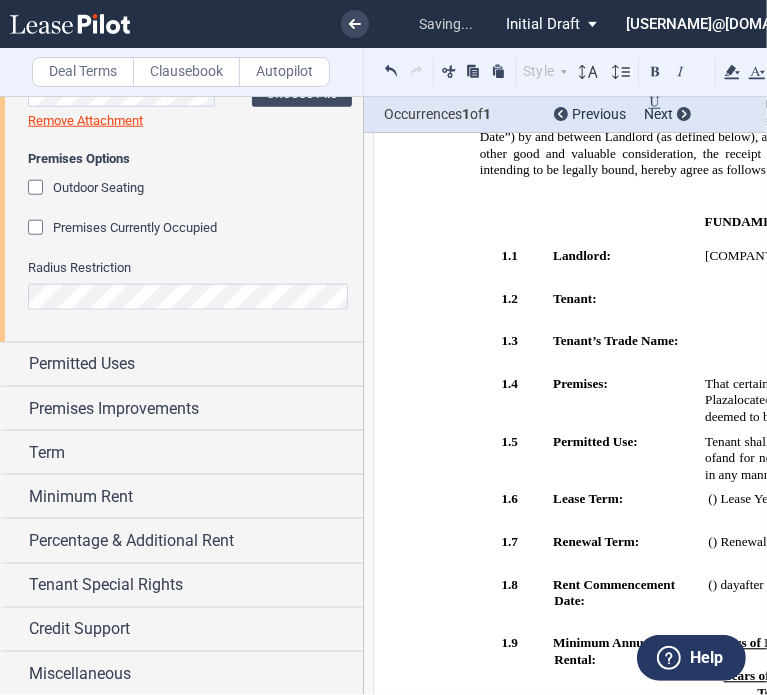 scroll, scrollTop: 1102, scrollLeft: 0, axis: vertical 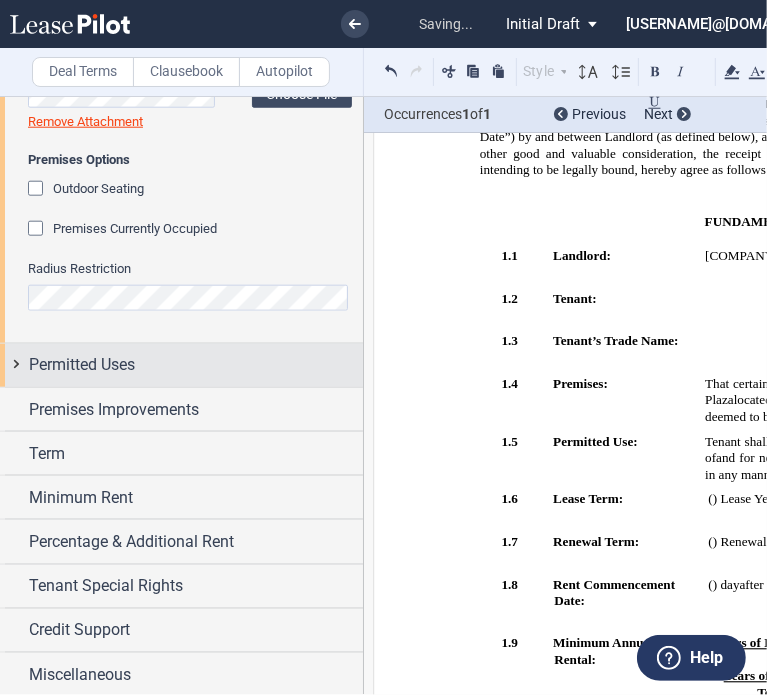 click on "Permitted Uses" at bounding box center [181, 365] 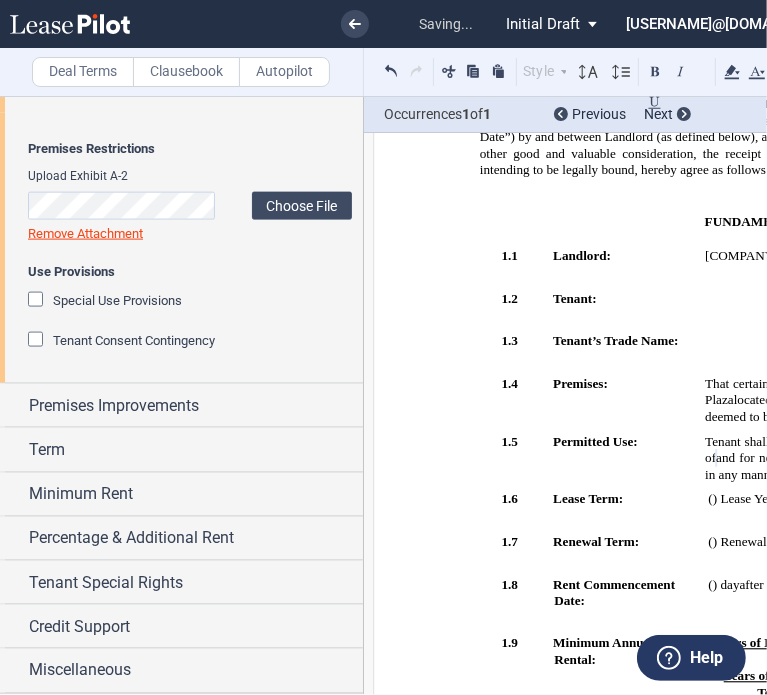 scroll, scrollTop: 1484, scrollLeft: 0, axis: vertical 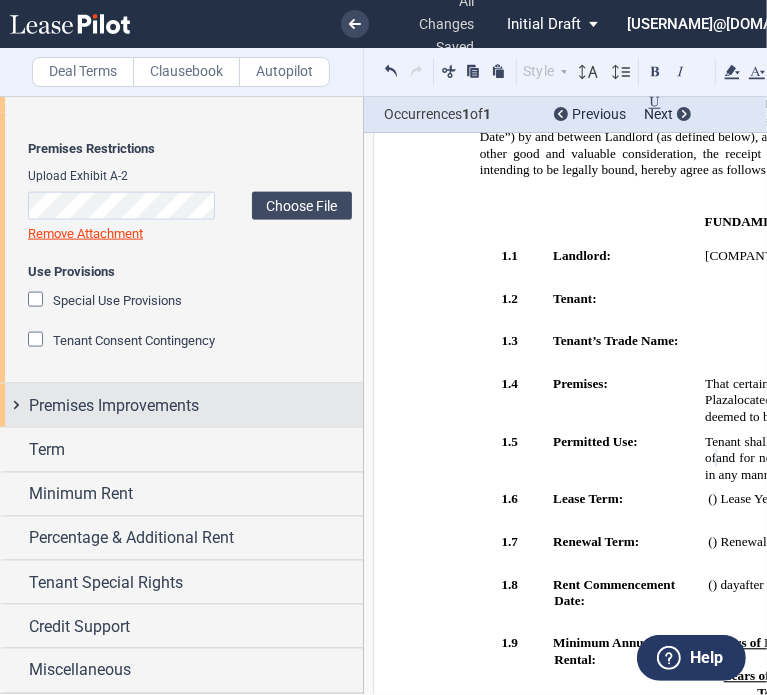click on "Premises Improvements" at bounding box center [181, 405] 